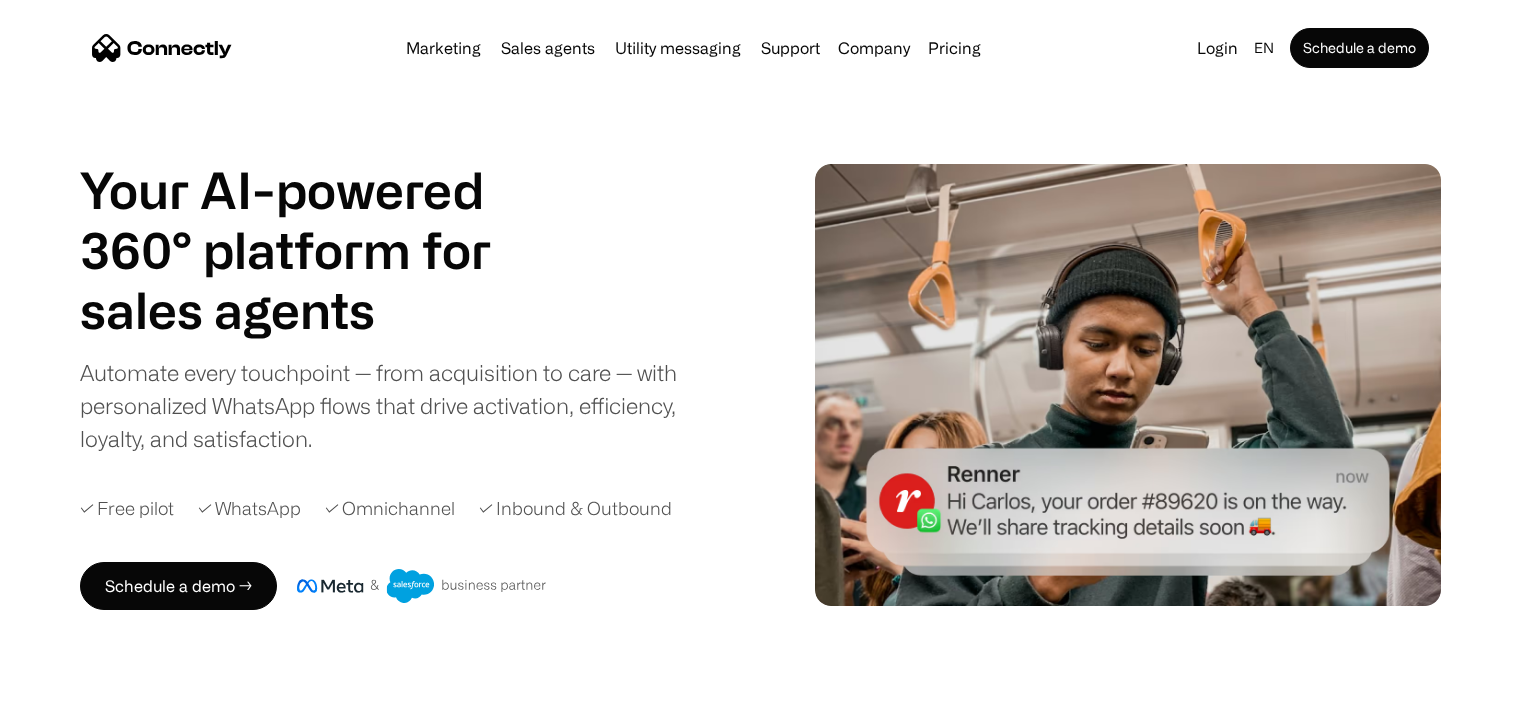 scroll, scrollTop: 0, scrollLeft: 0, axis: both 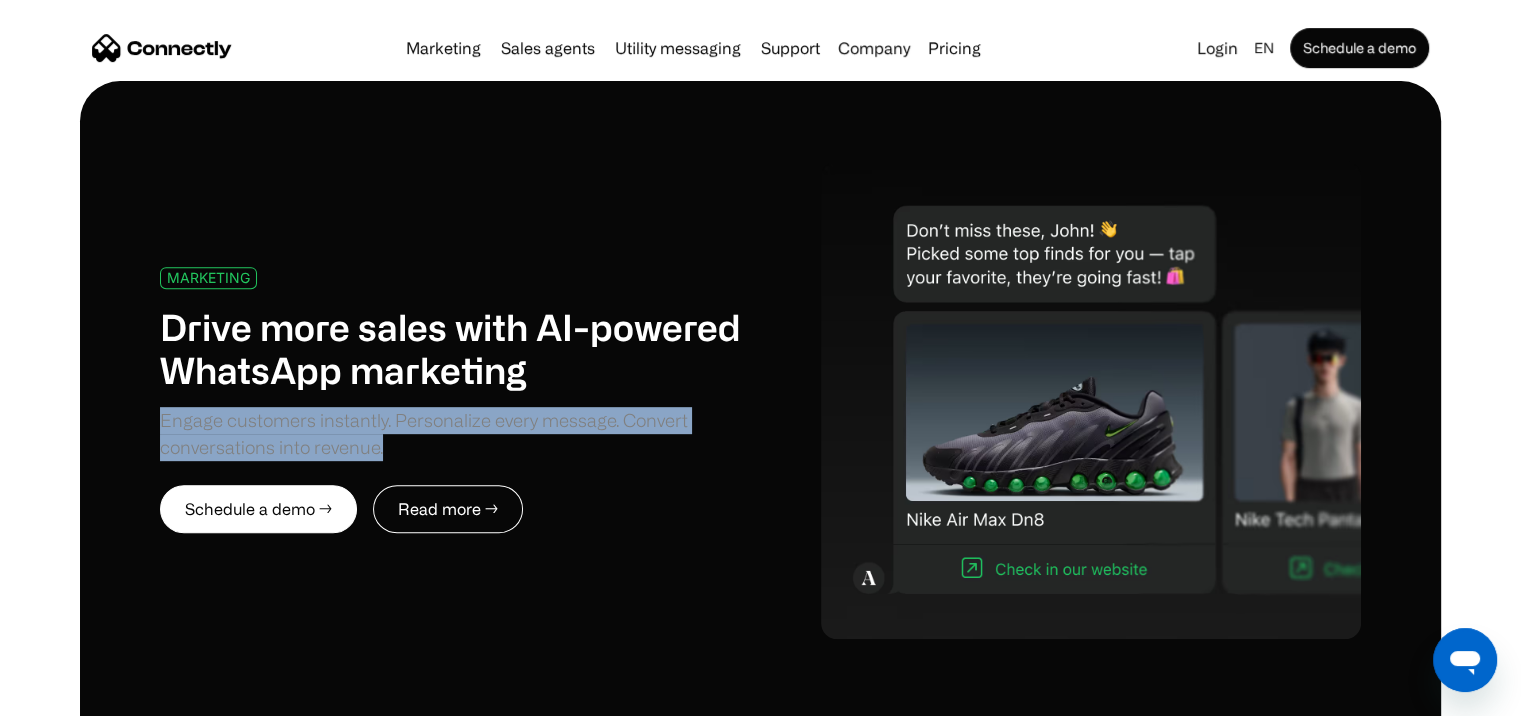 drag, startPoint x: 388, startPoint y: 451, endPoint x: 148, endPoint y: 413, distance: 242.98972 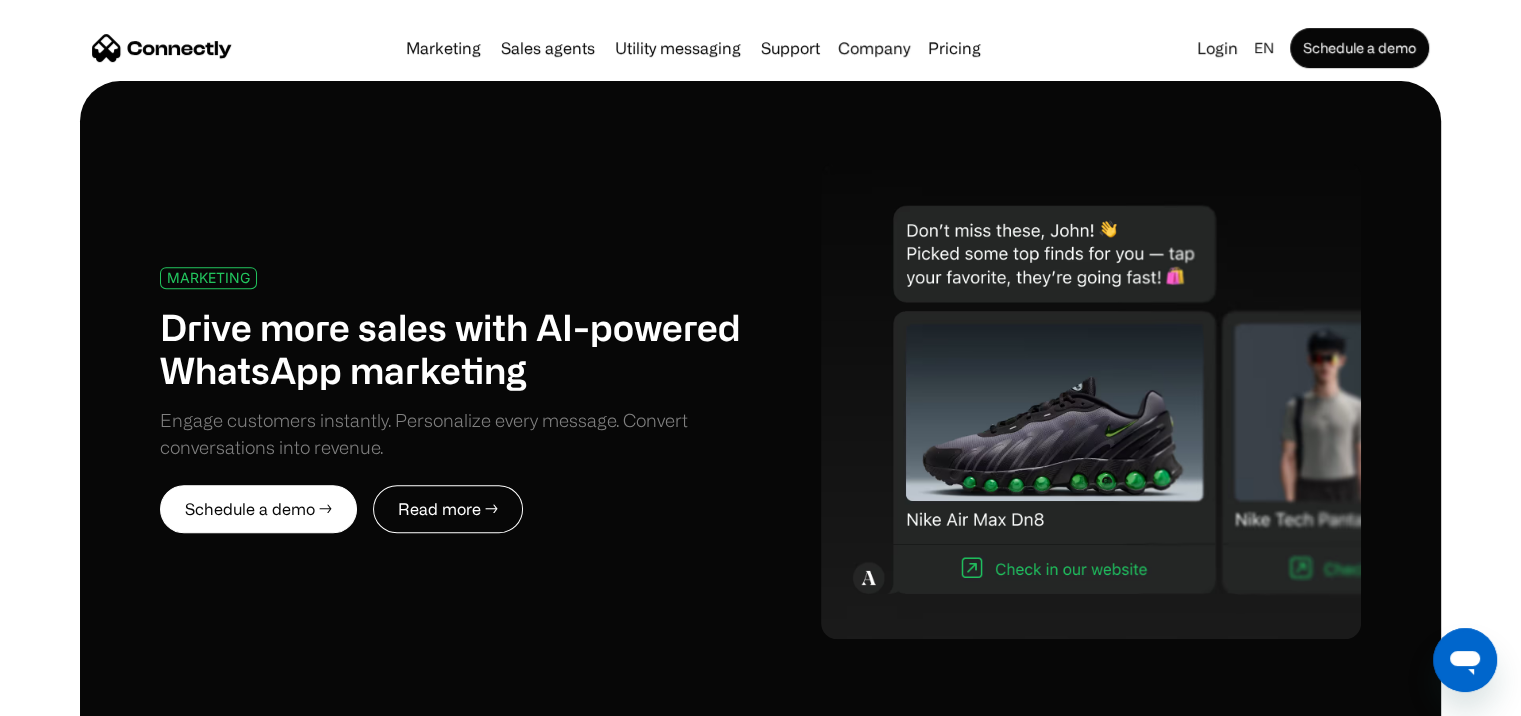 click on "MARKETING Drive more sales with AI-powered WhatsApp marketing Engage customers instantly. Personalize every message. Convert conversations into revenue. Schedule a demo → Read more → Use built-in templates that convert Start fast with pre-approved, high-performing flows that drive real results. Promote your products Drop new arrivals, limited offers, or best-sellers — personalized and perfectly timed. Showcase products in a carousel Let customers swipe through multiple products right in chat. Create campaigns with AI Just tell us what you want to sell. We’ll write the message. Measure campaign results Track clicks, conversions, and ROI in one simple view. Track performance with UTM links Automatically tag links so you can see what’s working across every campaign." at bounding box center (760, 688) 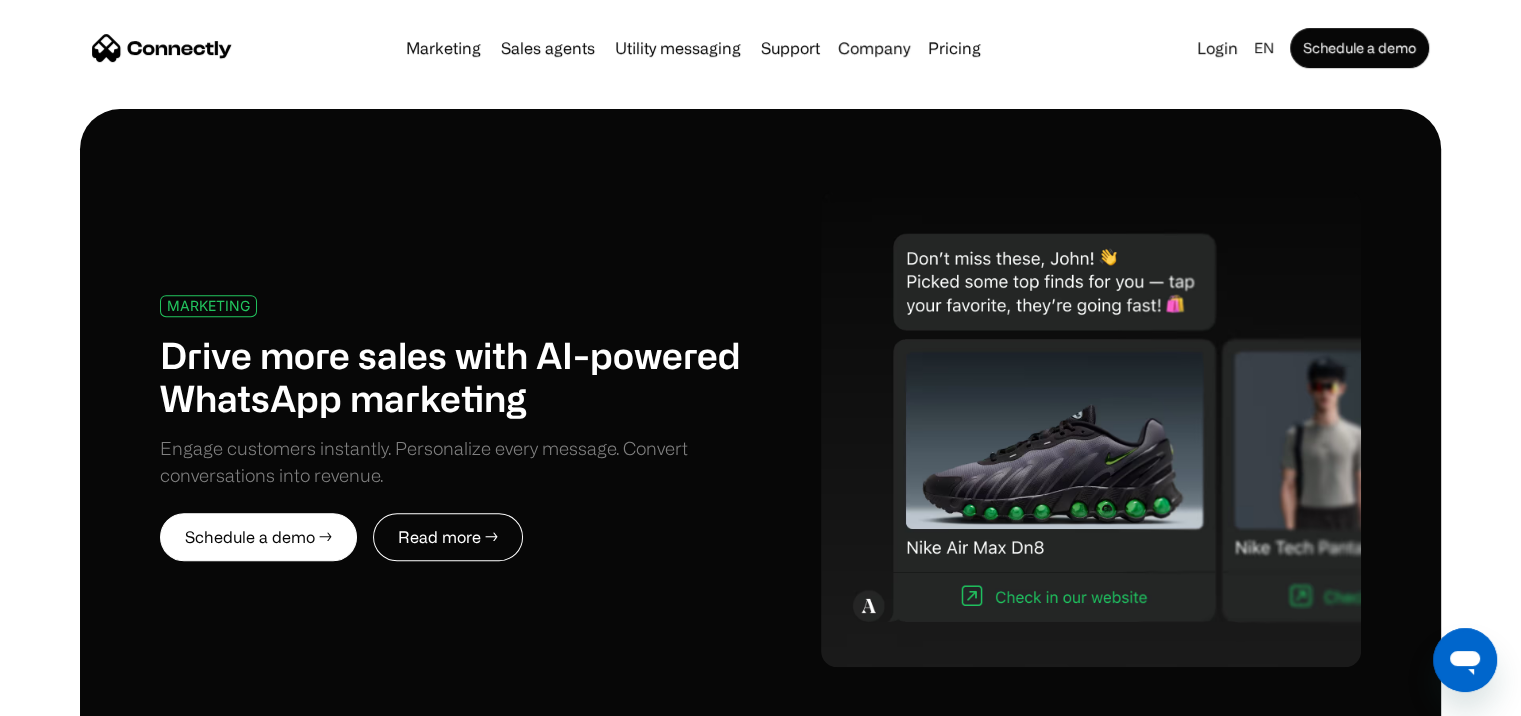 scroll, scrollTop: 826, scrollLeft: 0, axis: vertical 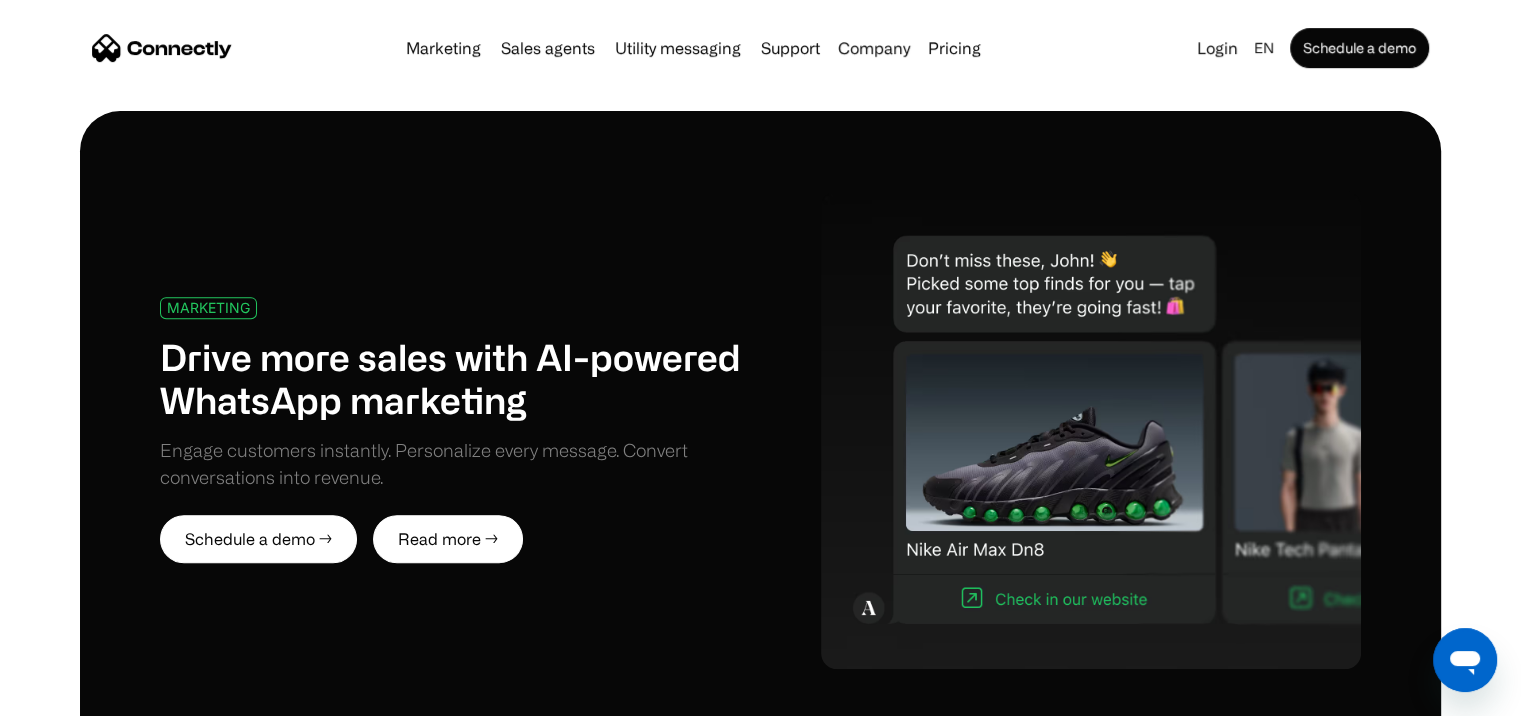 click on "Read more →" at bounding box center (448, 539) 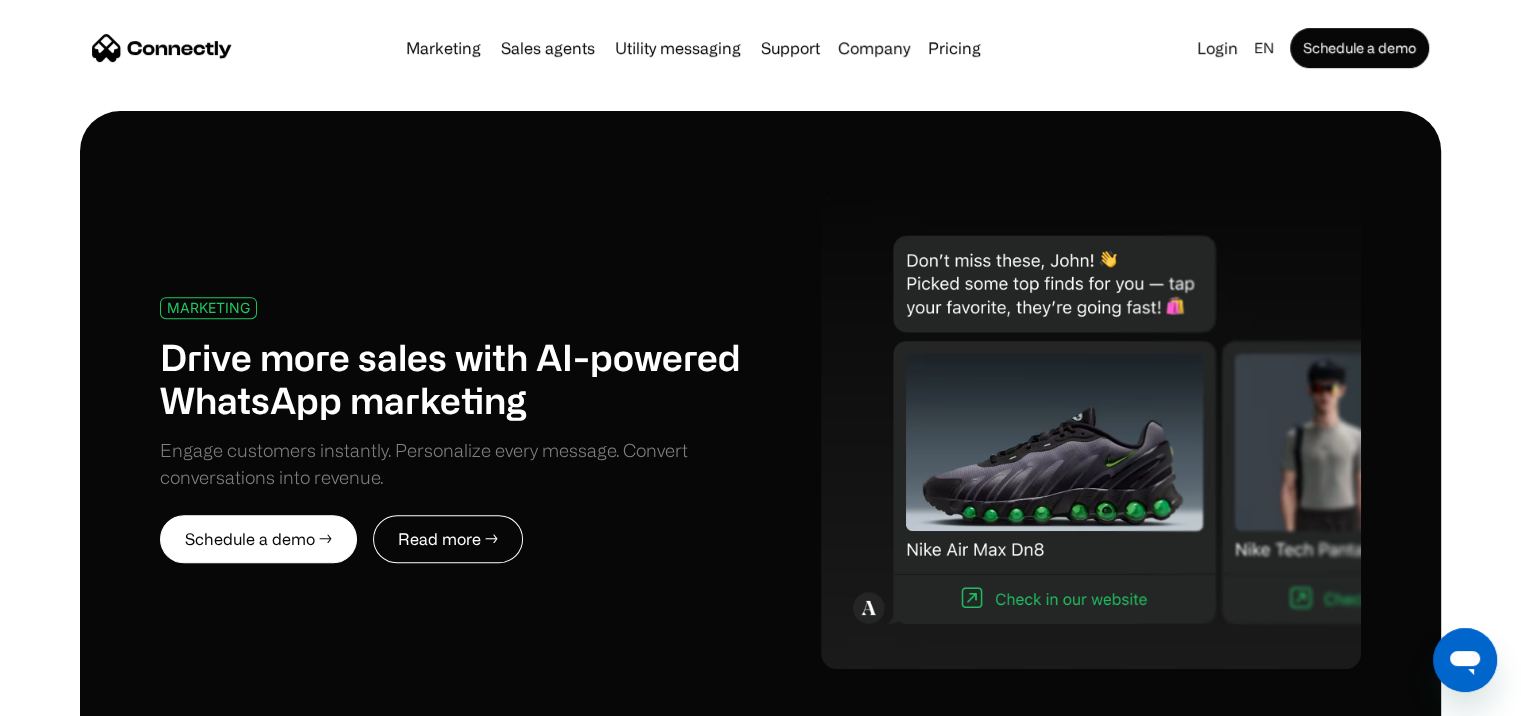 click at bounding box center (1091, 430) 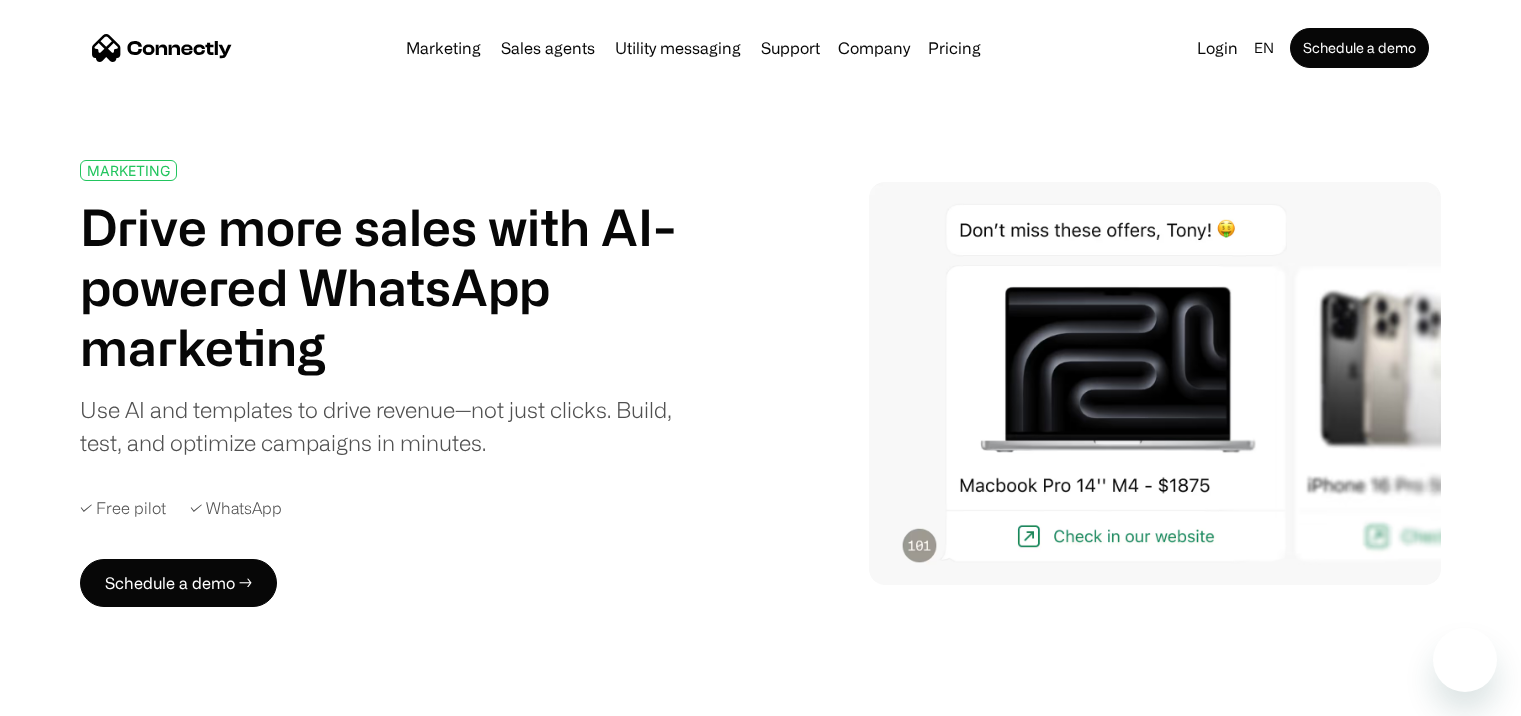 scroll, scrollTop: 0, scrollLeft: 0, axis: both 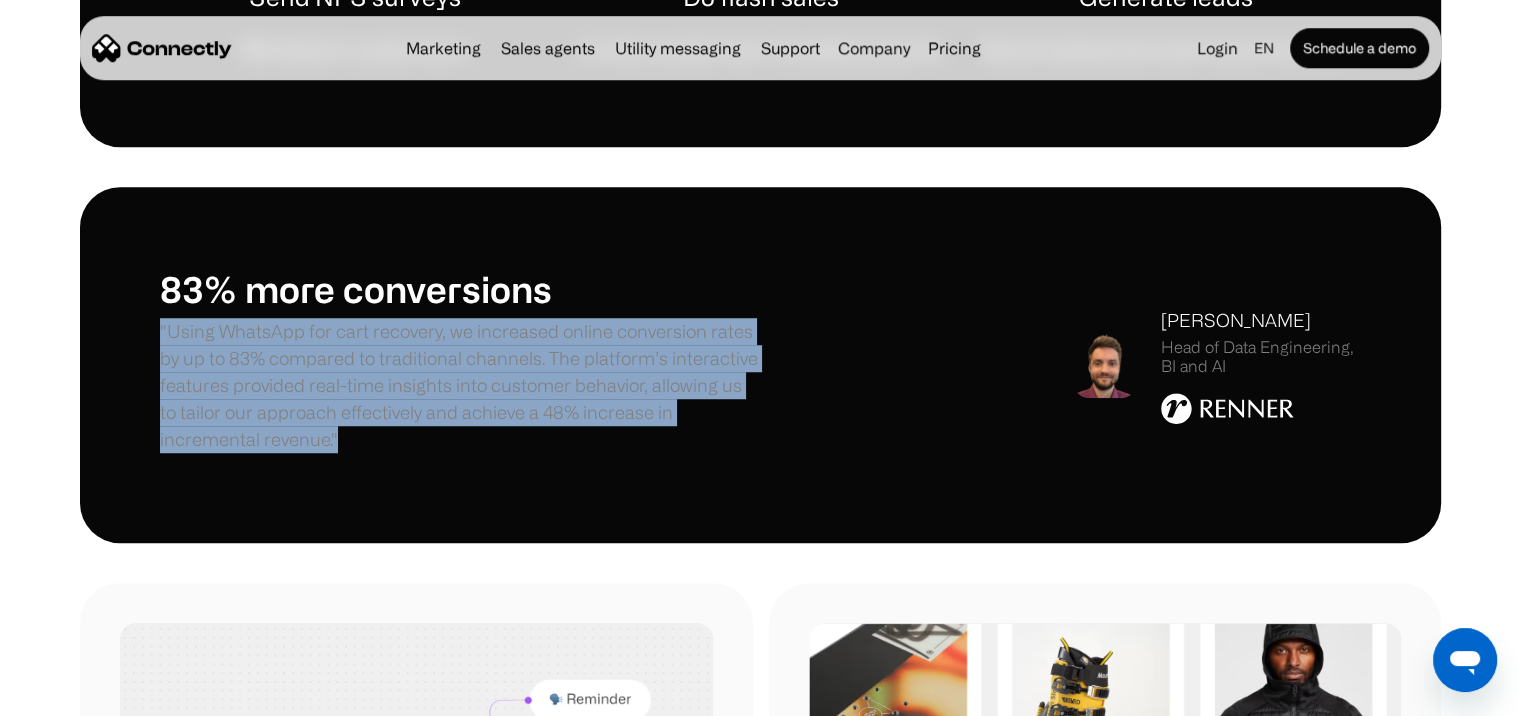 drag, startPoint x: 277, startPoint y: 425, endPoint x: 116, endPoint y: 332, distance: 185.9301 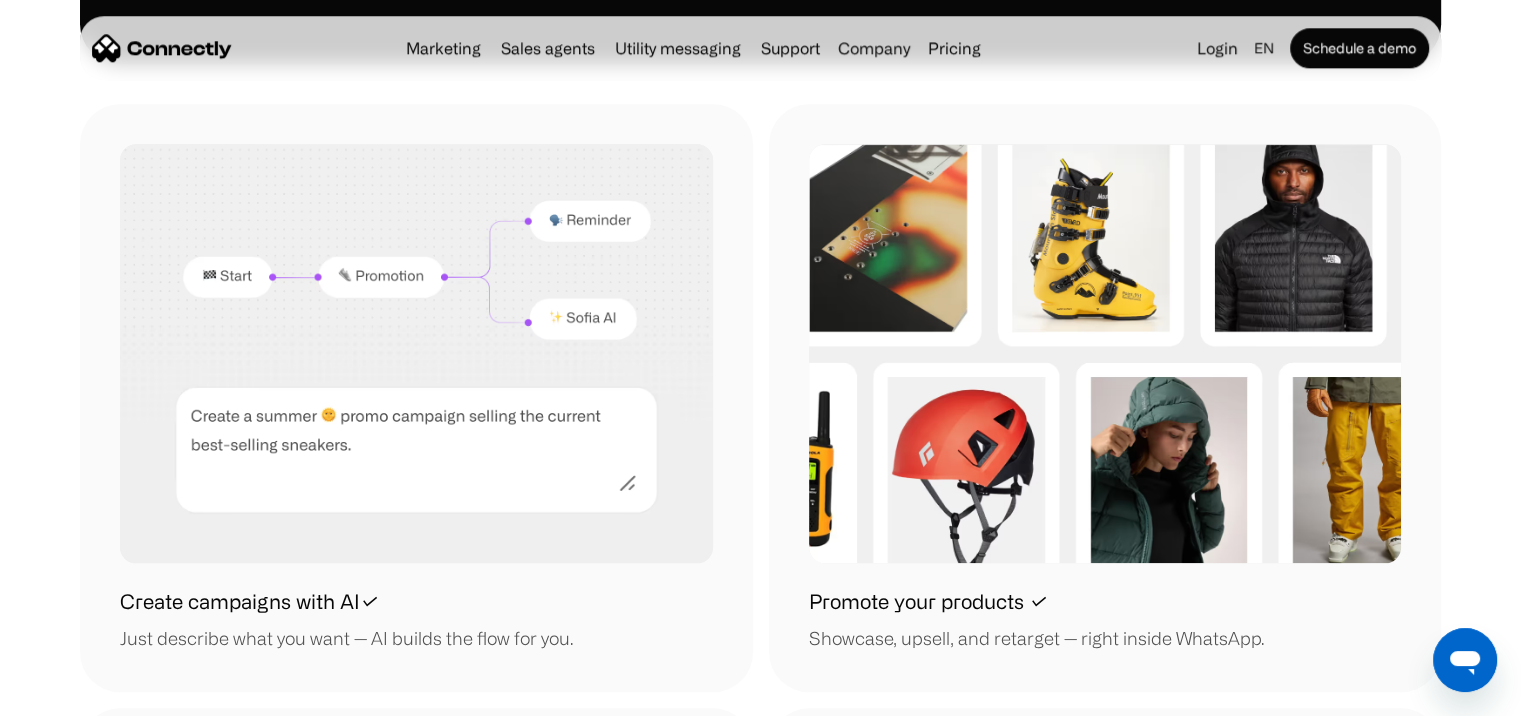 scroll, scrollTop: 1904, scrollLeft: 0, axis: vertical 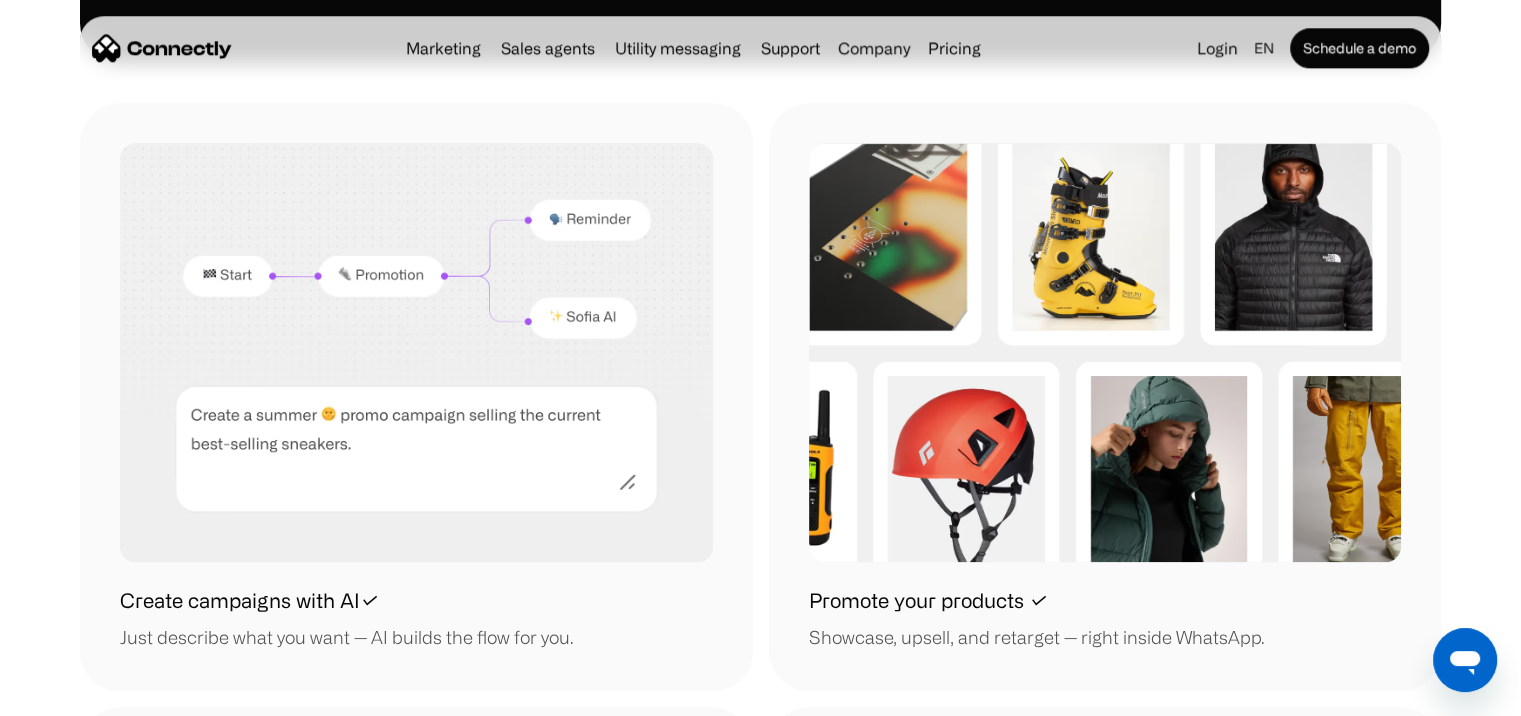 click at bounding box center (416, 352) 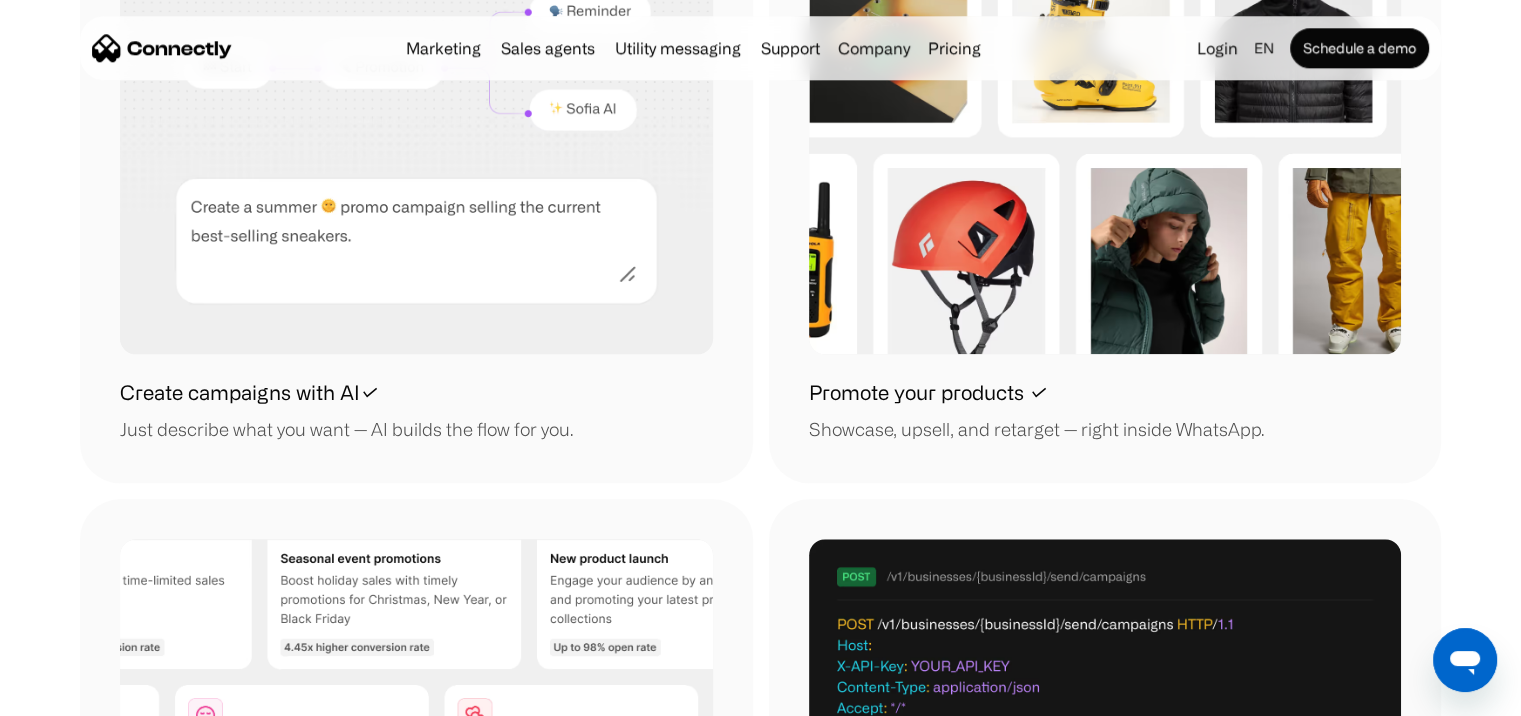 scroll, scrollTop: 2112, scrollLeft: 0, axis: vertical 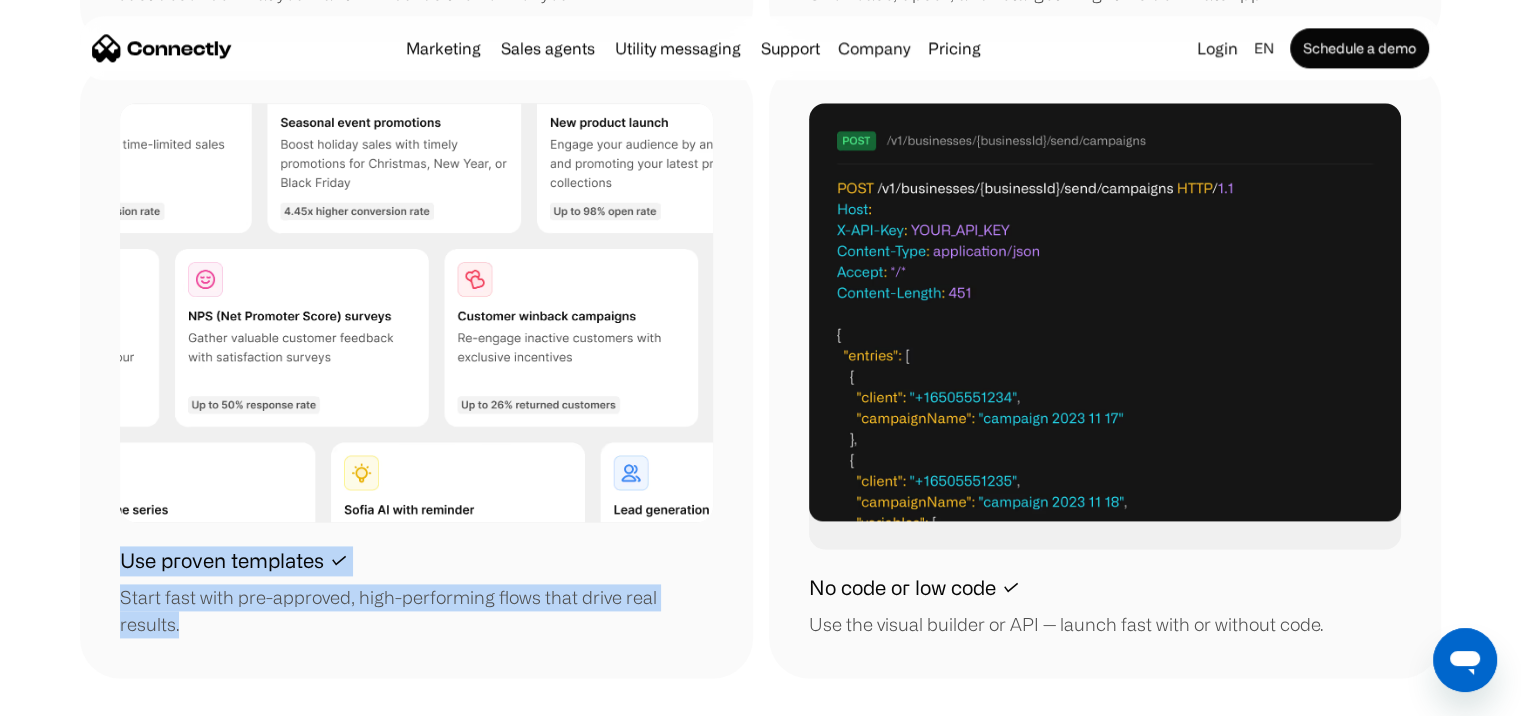 drag, startPoint x: 588, startPoint y: 600, endPoint x: 72, endPoint y: 566, distance: 517.11896 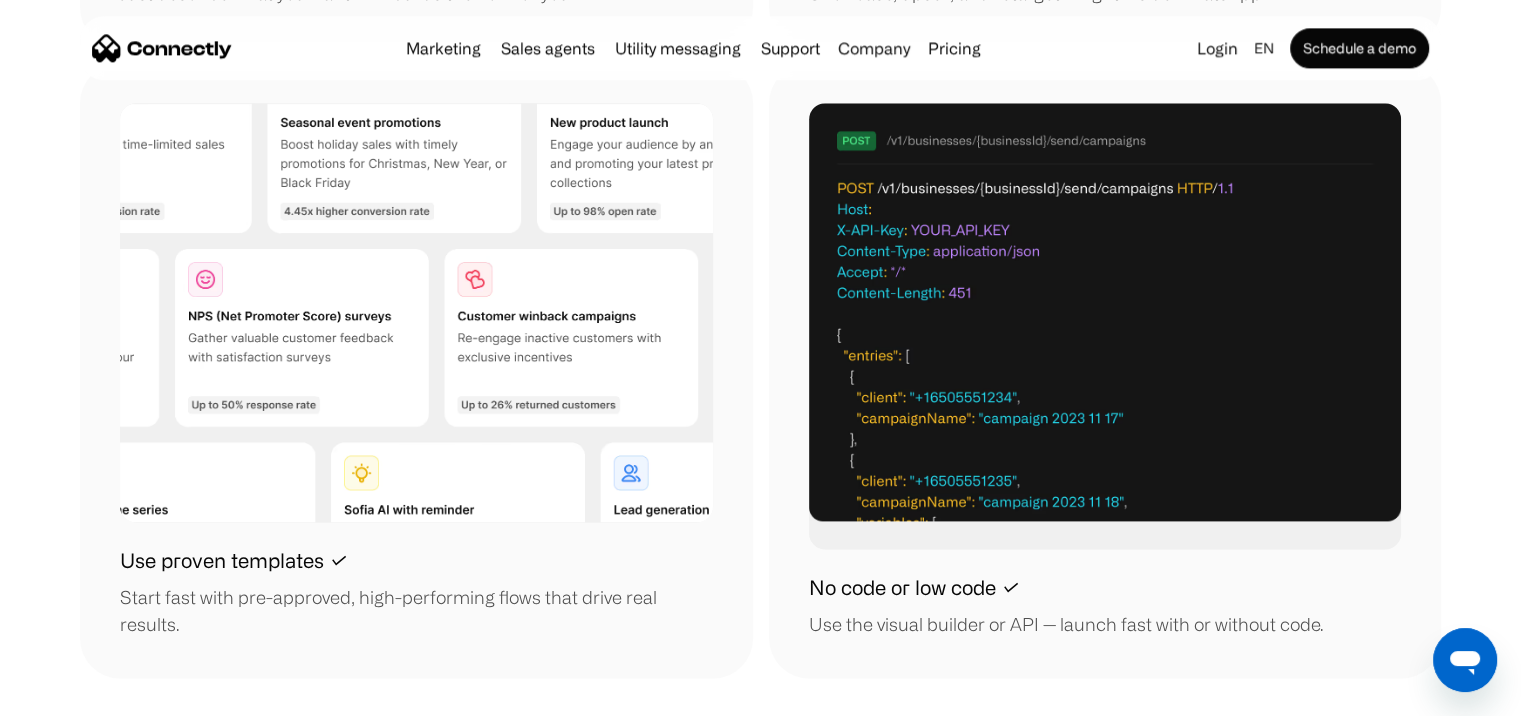 click on "No code or low code ✓" at bounding box center [914, 588] 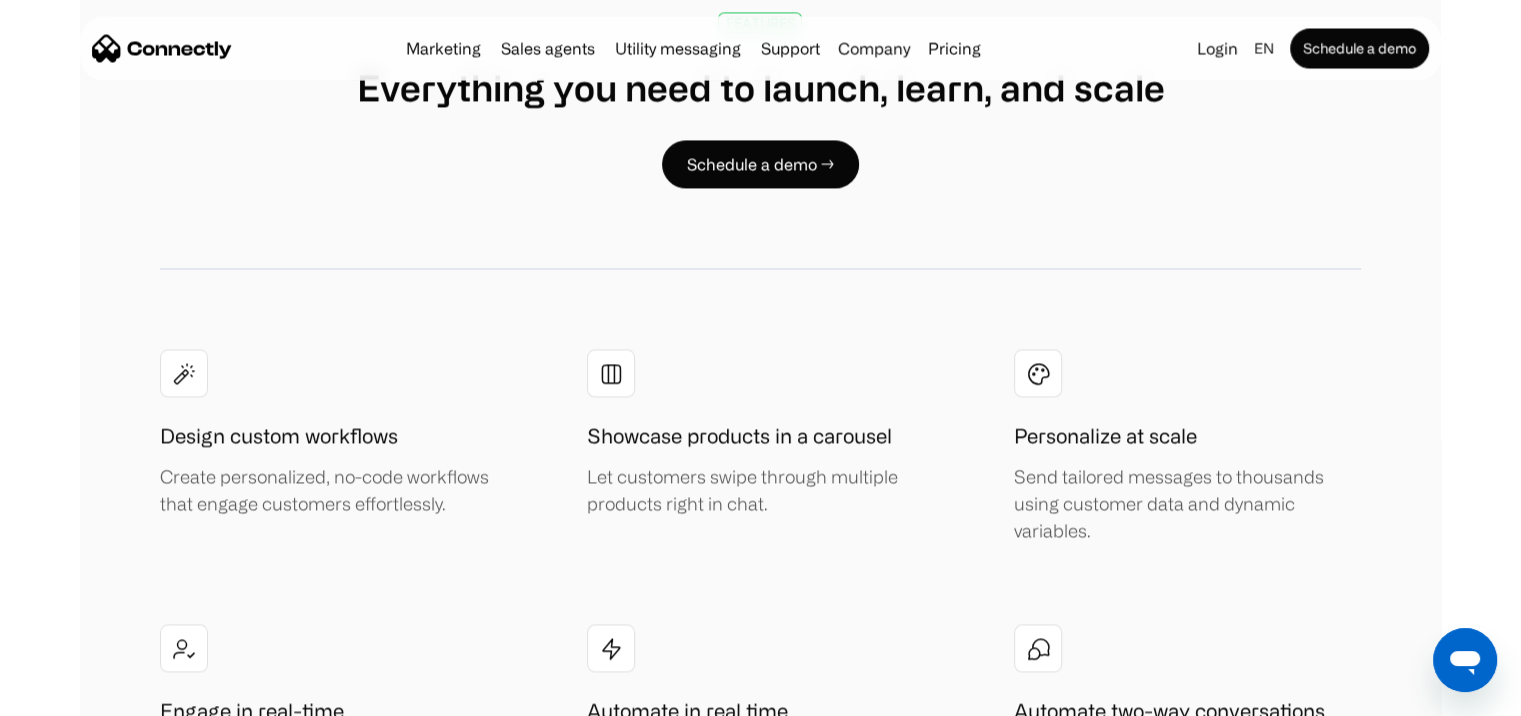 scroll, scrollTop: 3307, scrollLeft: 0, axis: vertical 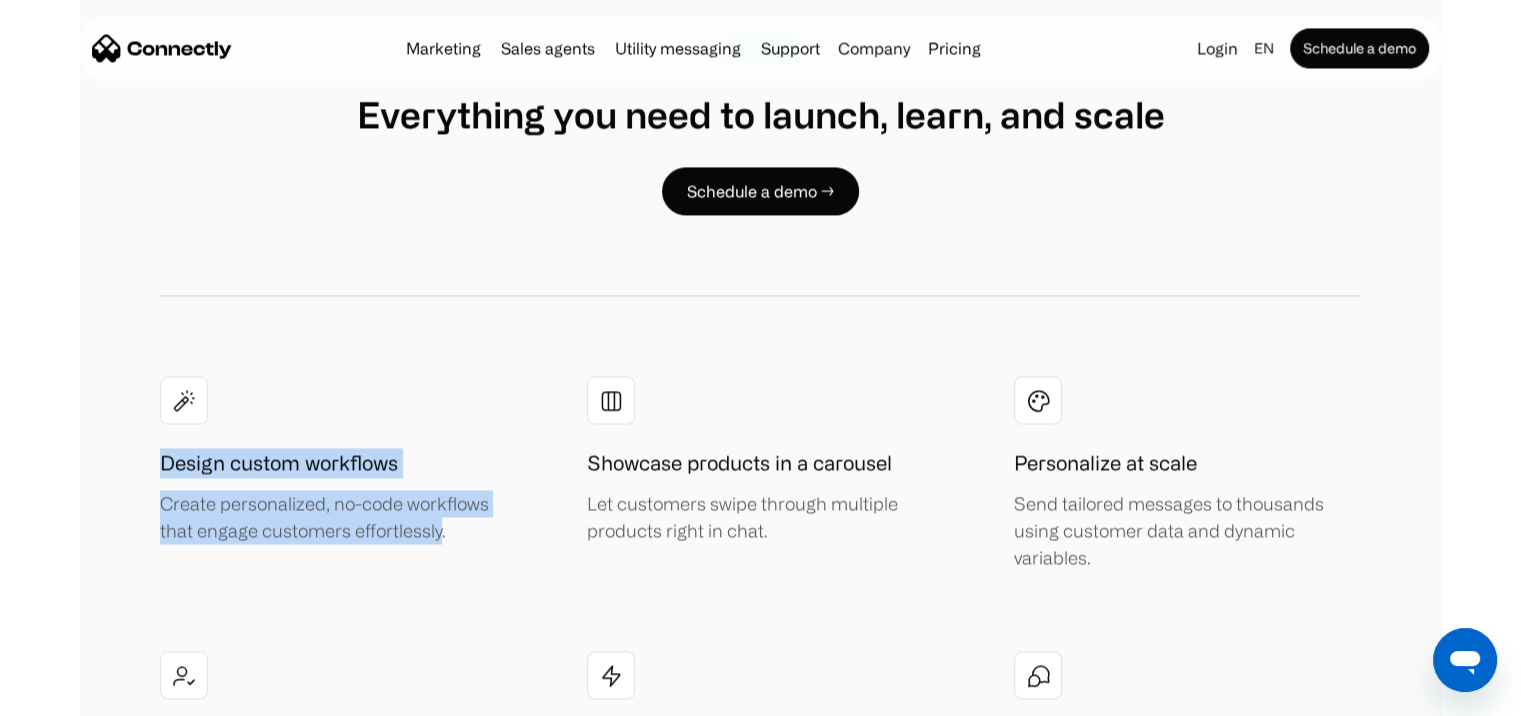 drag, startPoint x: 438, startPoint y: 506, endPoint x: 150, endPoint y: 431, distance: 297.60544 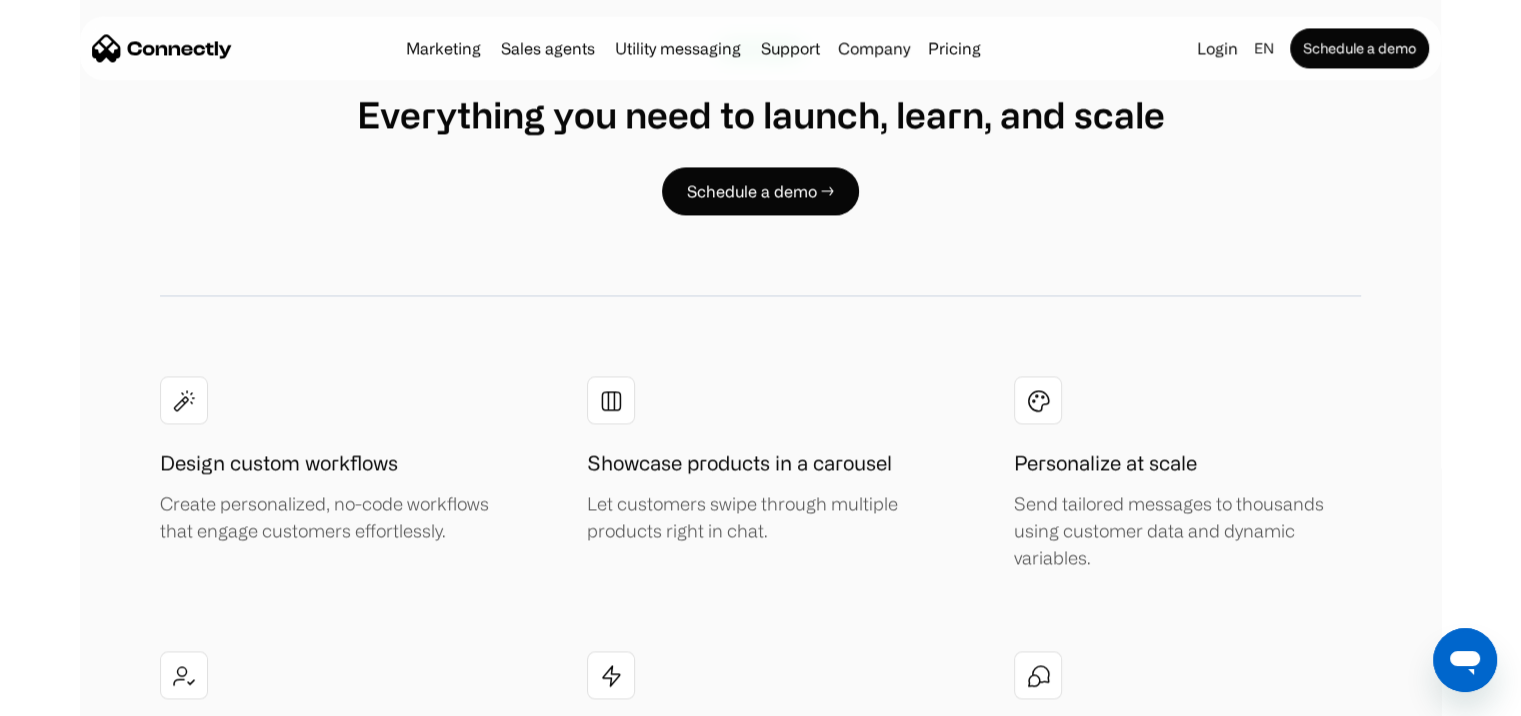 click on "Create personalized, no-code workflows that engage customers effortlessly." at bounding box center [333, 517] 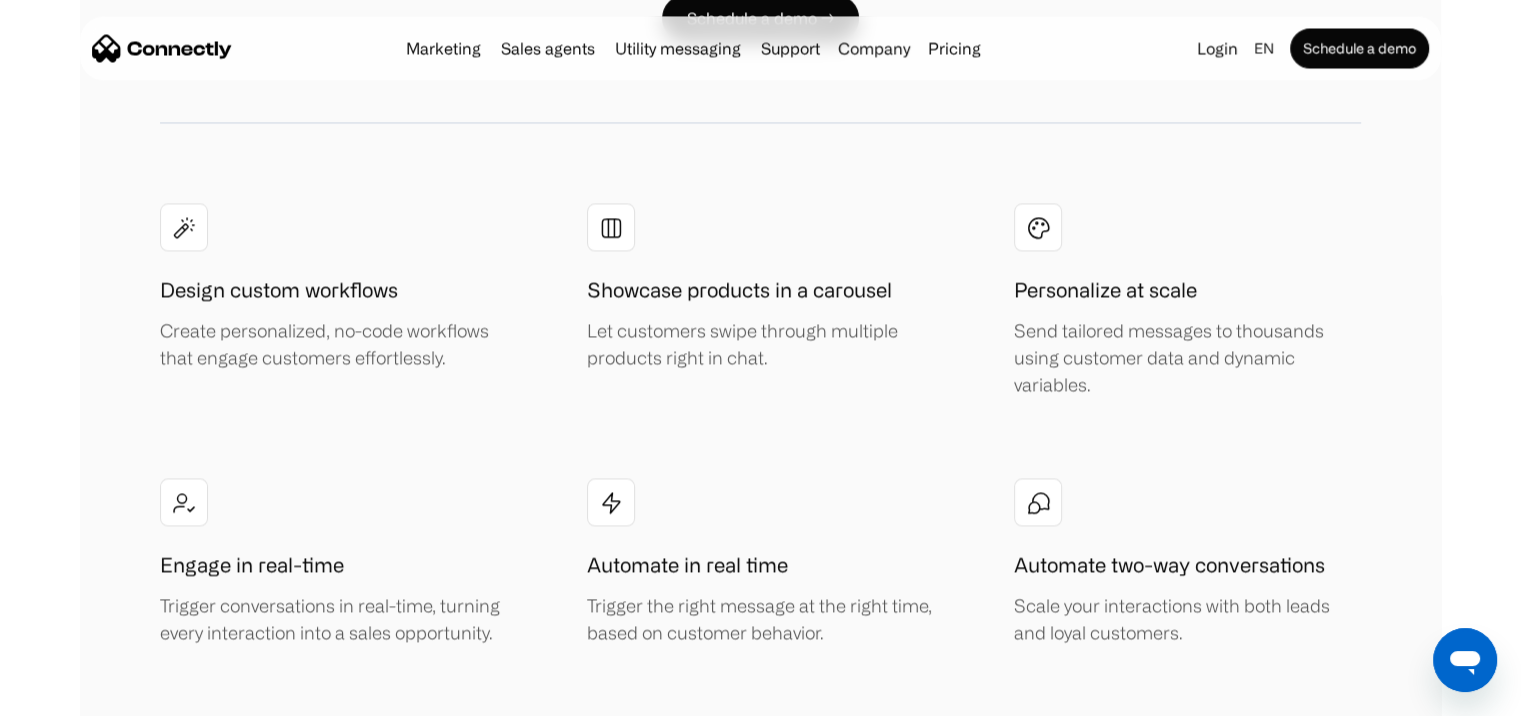 scroll, scrollTop: 3482, scrollLeft: 0, axis: vertical 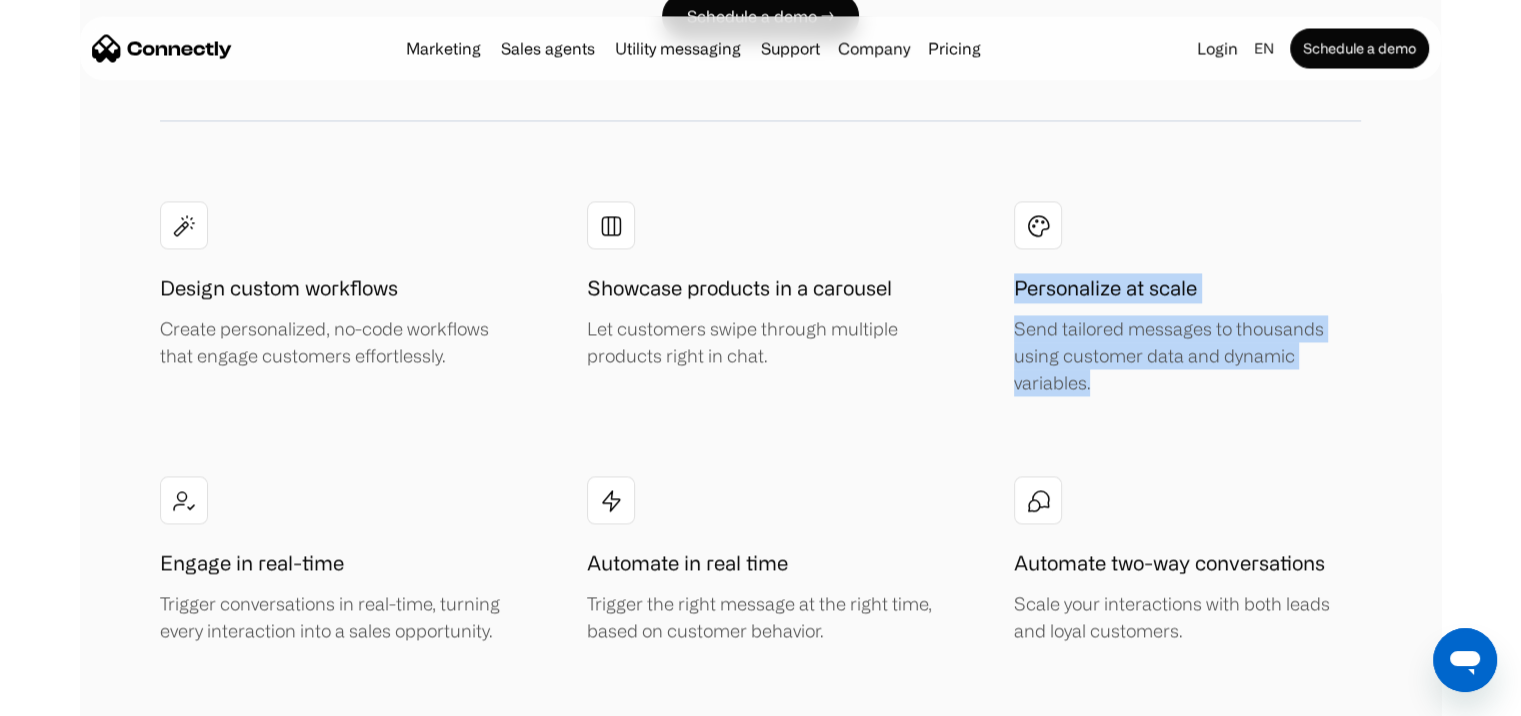 drag, startPoint x: 1102, startPoint y: 354, endPoint x: 1019, endPoint y: 244, distance: 137.80058 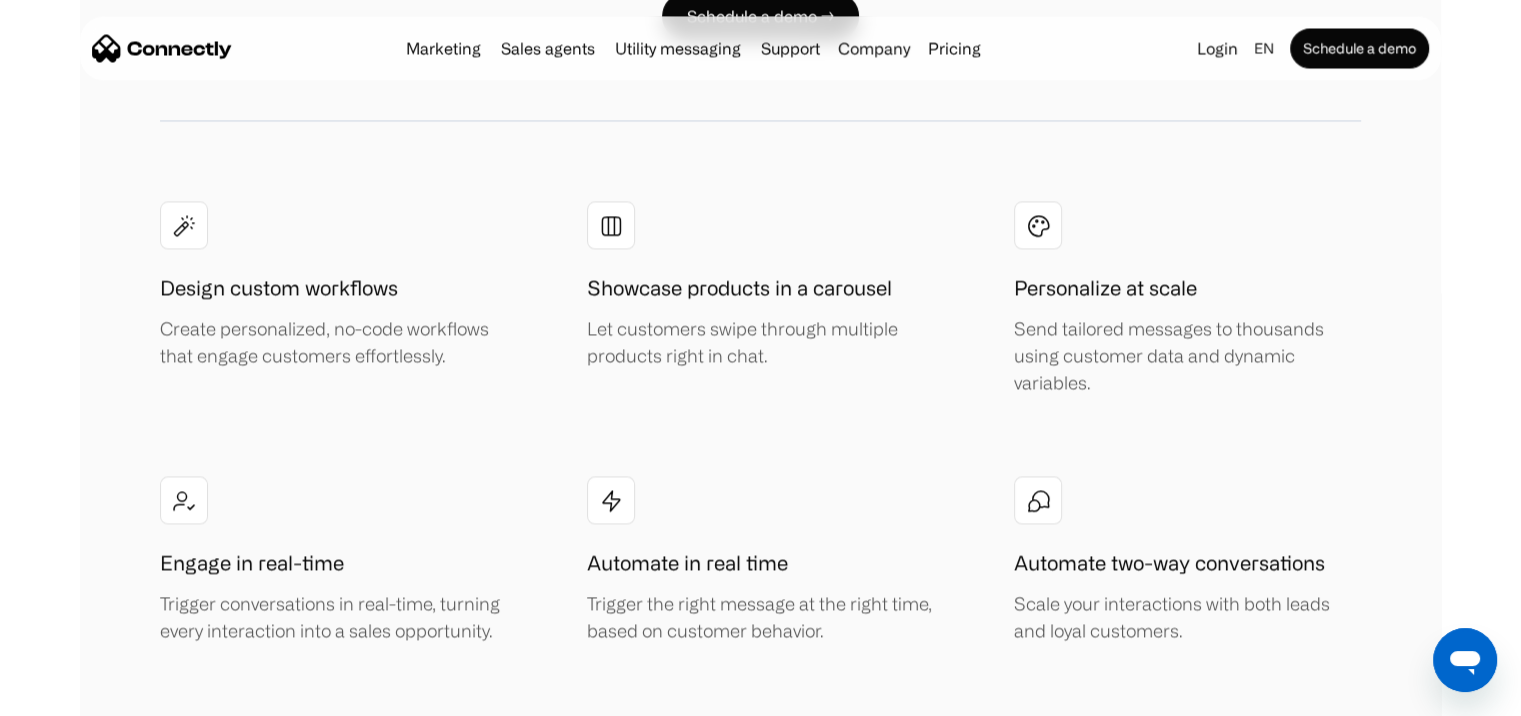 click on "Design custom workflows Create personalized, no-code workflows that engage customers effortlessly. Showcase products in a carousel Let customers swipe through multiple products right in chat. Personalize at scale Send tailored messages to thousands using customer data and dynamic variables. Engage in real-time Trigger conversations in real-time, turning every interaction into a sales opportunity. Automate in real time Trigger the right message at the right time, based on customer behavior. Automate two-way conversations Scale your interactions with both leads and loyal customers. Deliver at scale Send thousands of messages worldwide—fast and reliably. Track best performing campaigns Instantly spot what’s working—and double down. Turn replies into results When customers respond, AI agents jump in—answer questions, guide purchases, and close the sale." at bounding box center [760, 560] 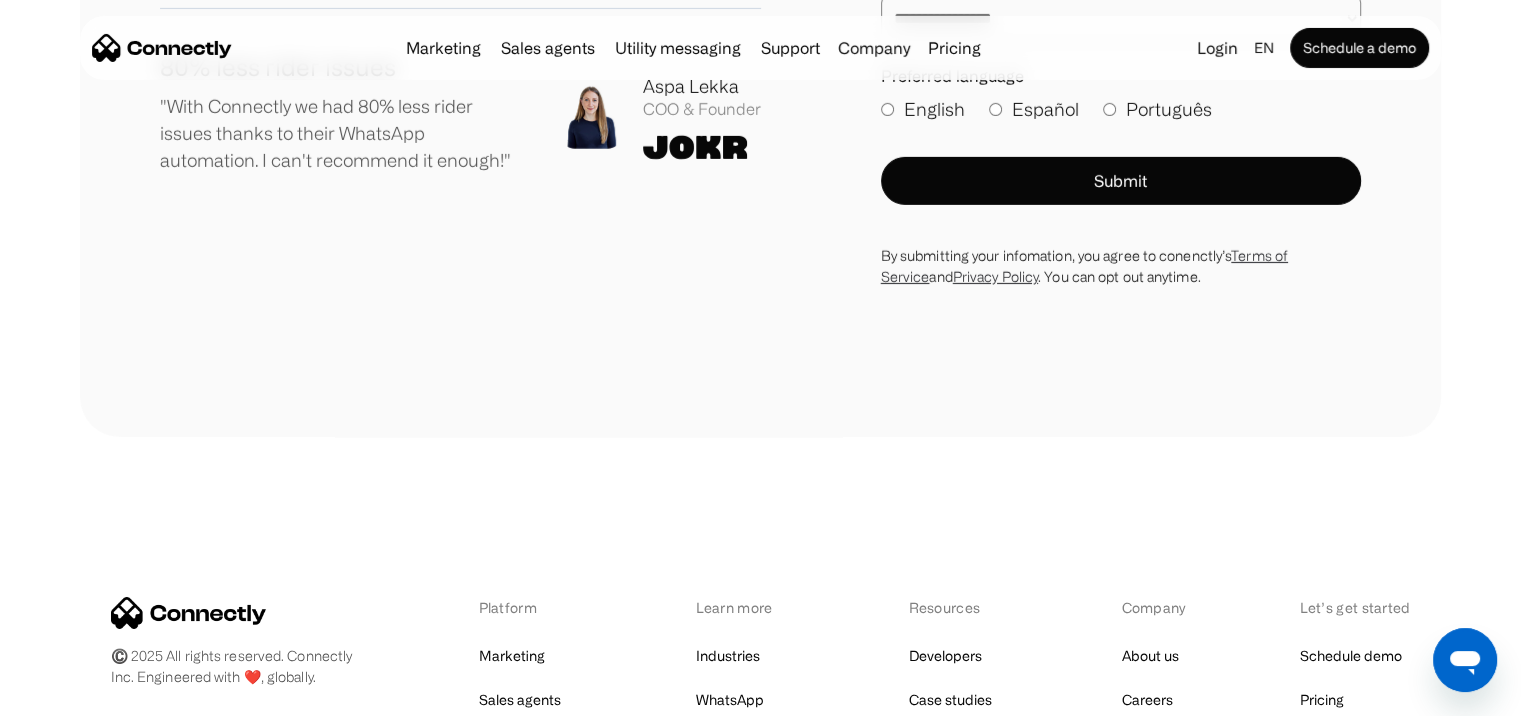 scroll, scrollTop: 7235, scrollLeft: 0, axis: vertical 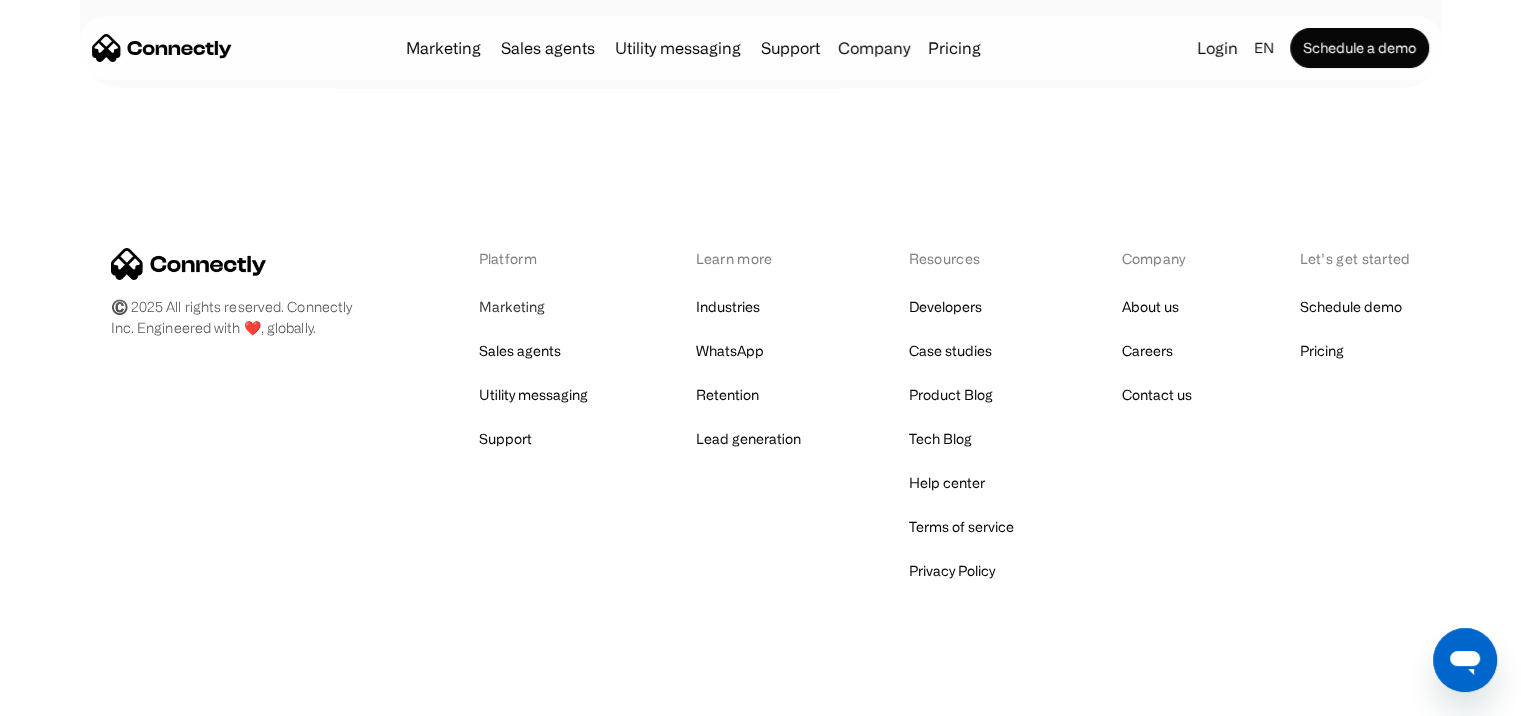 click on "Marketing" at bounding box center [511, 307] 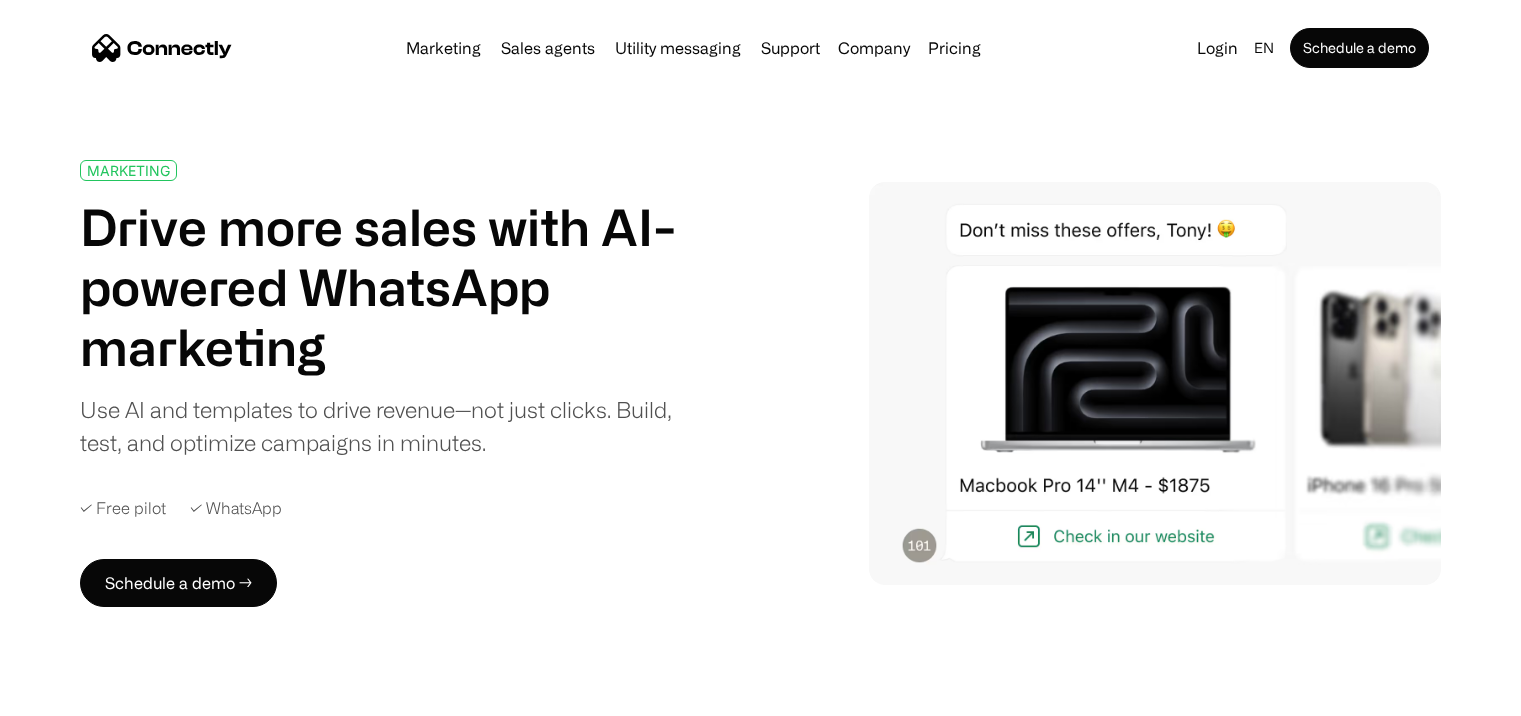 scroll, scrollTop: 0, scrollLeft: 0, axis: both 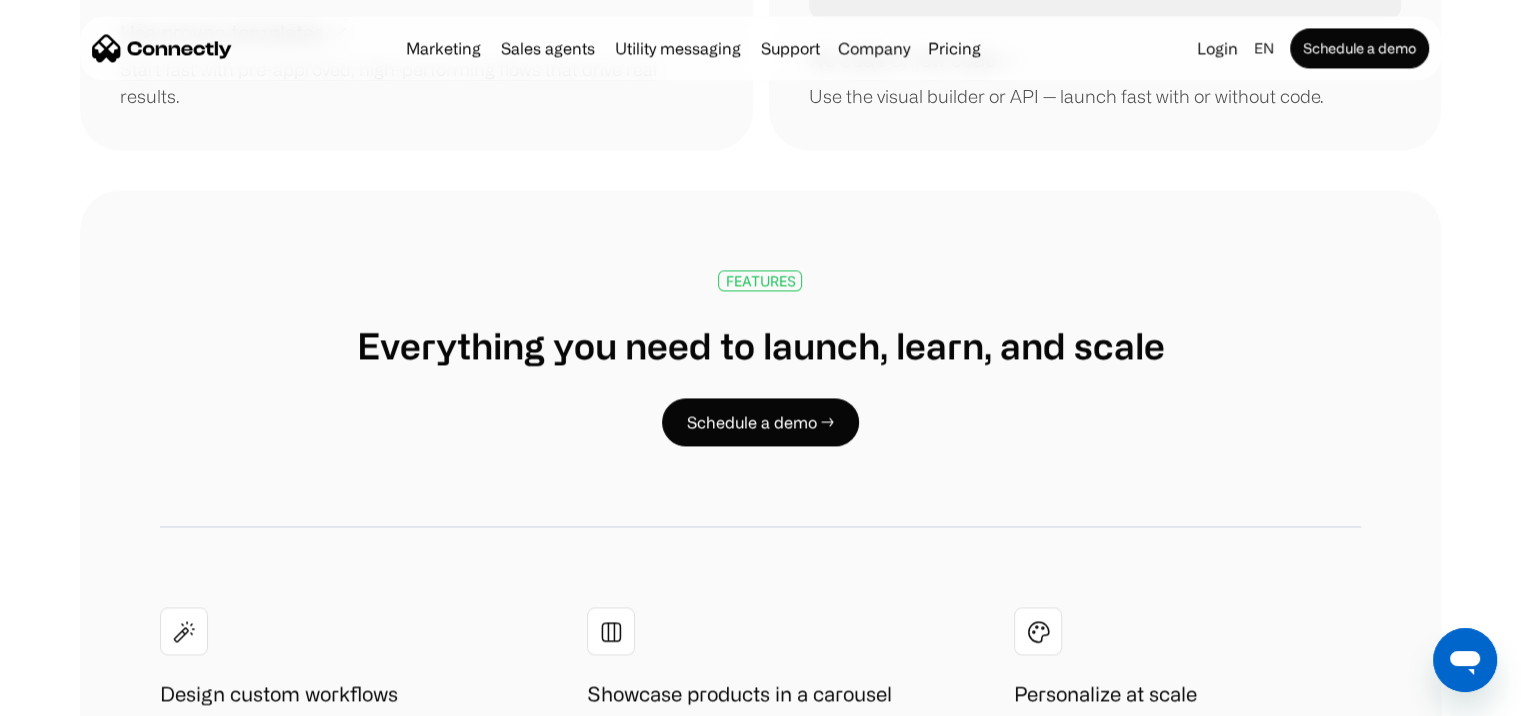 click on "FEATURES Everything you need to launch, learn, and scale Schedule a demo → Design custom workflows Create personalized, no-code workflows that engage customers effortlessly. Showcase products in a carousel Let customers swipe through multiple products right in chat. Personalize at scale Send tailored messages to thousands using customer data and dynamic variables. Engage in real-time Trigger conversations in real-time, turning every interaction into a sales opportunity. Automate in real time Trigger the right message at the right time, based on customer behavior. Automate two-way conversations Scale your interactions with both leads and loyal customers. Deliver at scale Send thousands of messages worldwide—fast and reliably. Track best performing campaigns Instantly spot what’s working—and double down. Turn replies into results When customers respond, AI agents jump in—answer questions, guide purchases, and close the sale." at bounding box center (760, 798) 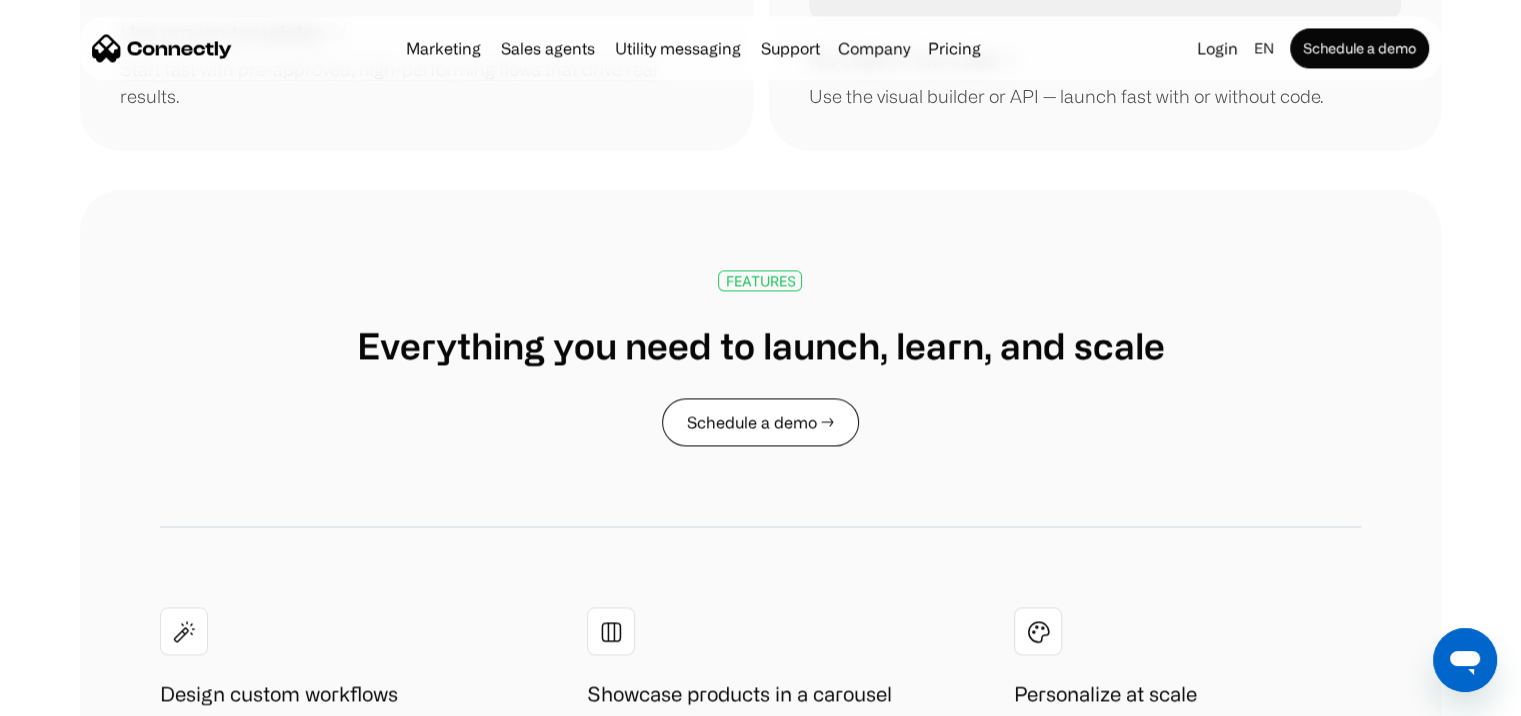 click on "Schedule a demo →" at bounding box center [760, 422] 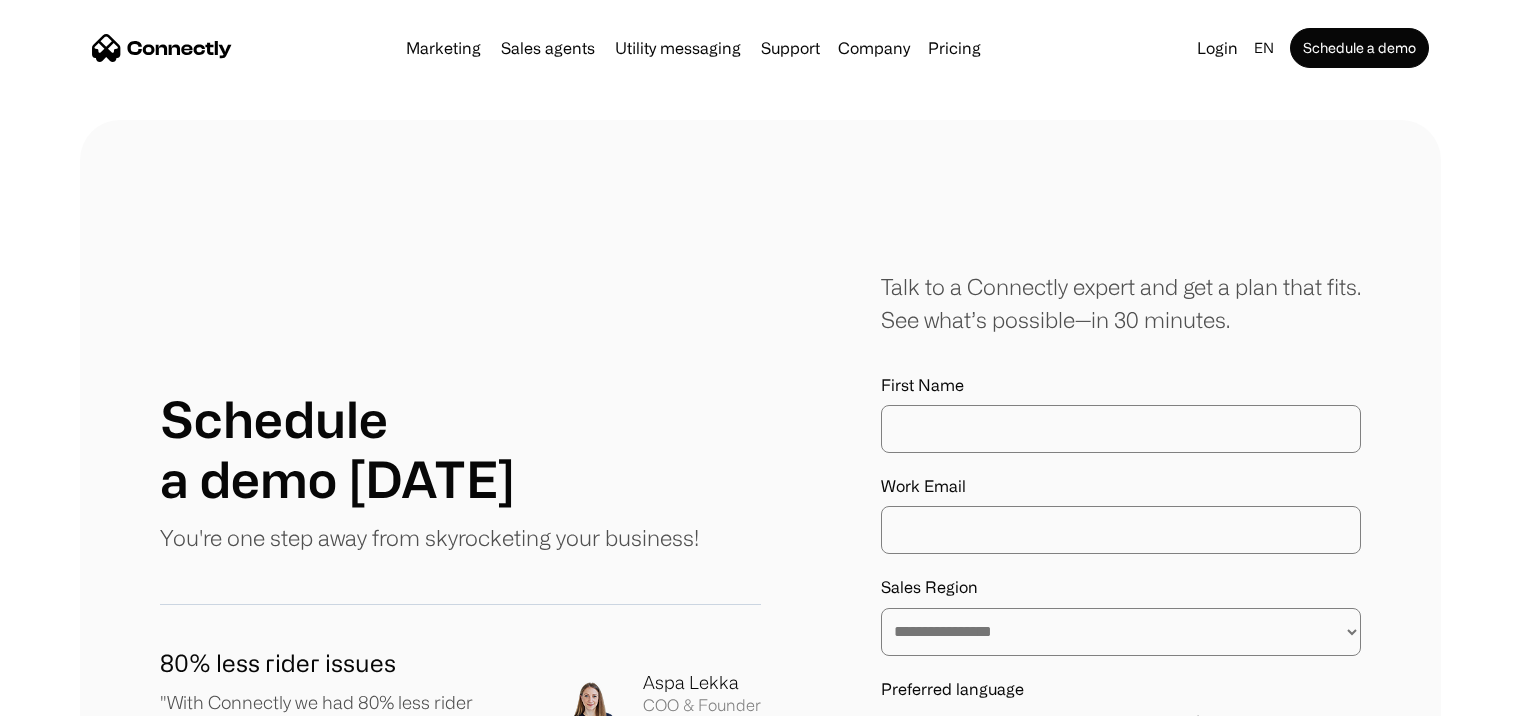 scroll, scrollTop: 0, scrollLeft: 0, axis: both 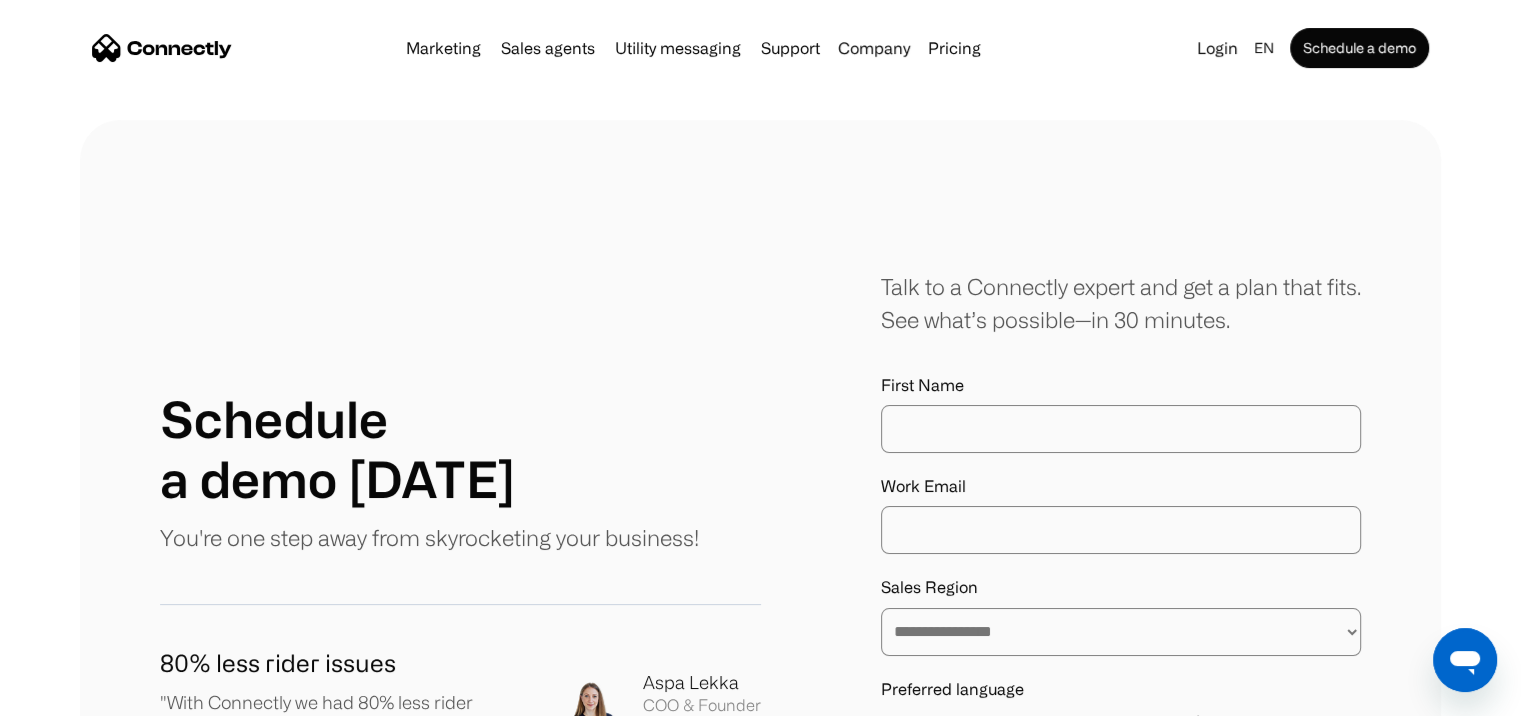 click on "First Name" at bounding box center (1121, 429) 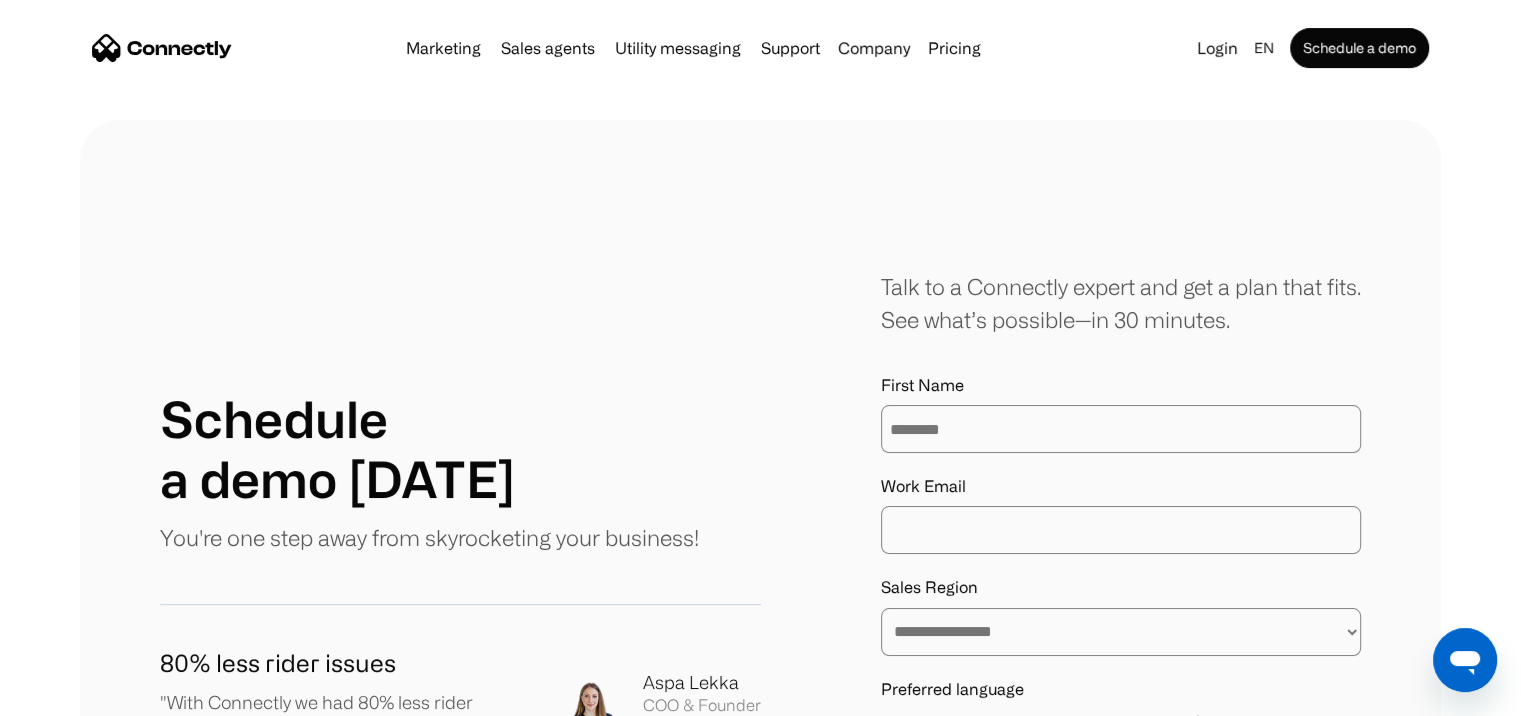 click on "**********" at bounding box center [1121, 561] 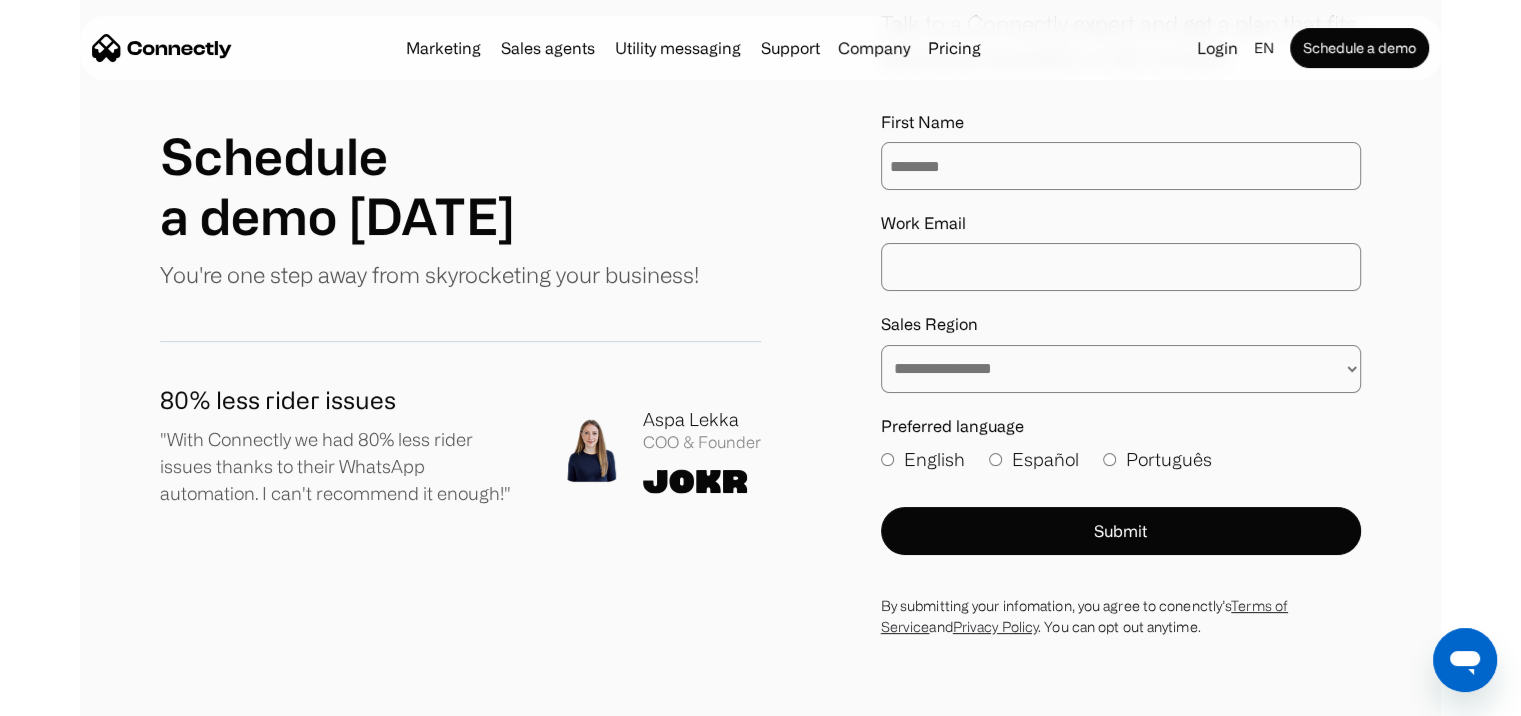 scroll, scrollTop: 264, scrollLeft: 0, axis: vertical 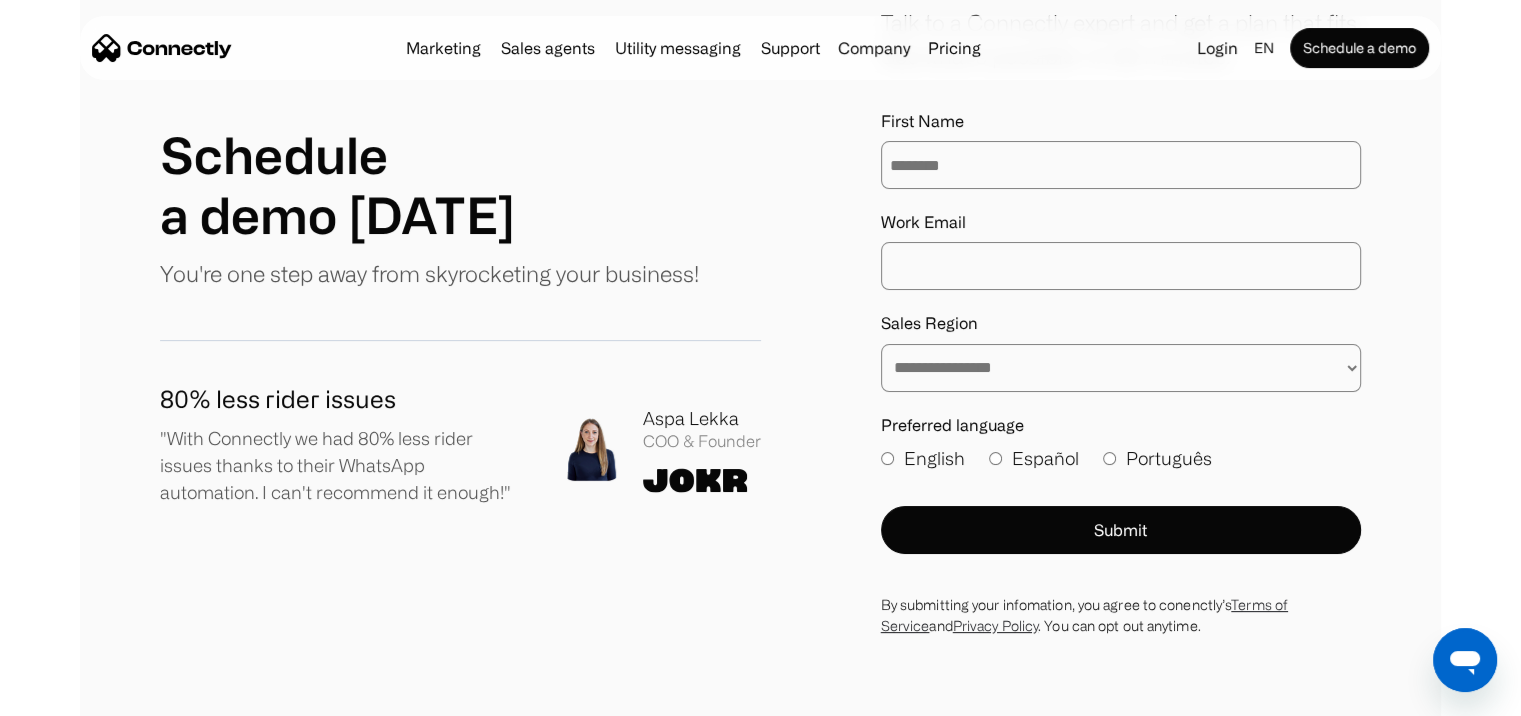 type 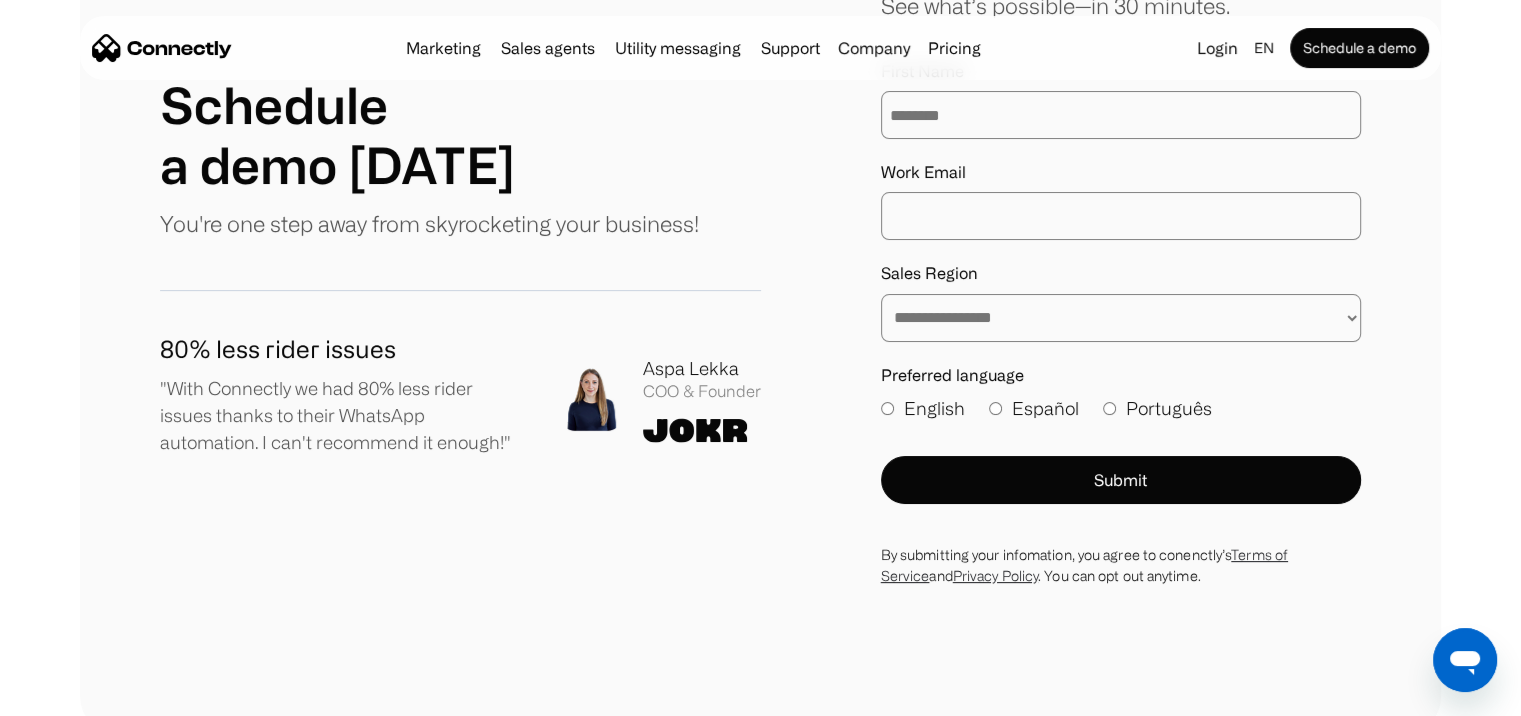 scroll, scrollTop: 0, scrollLeft: 0, axis: both 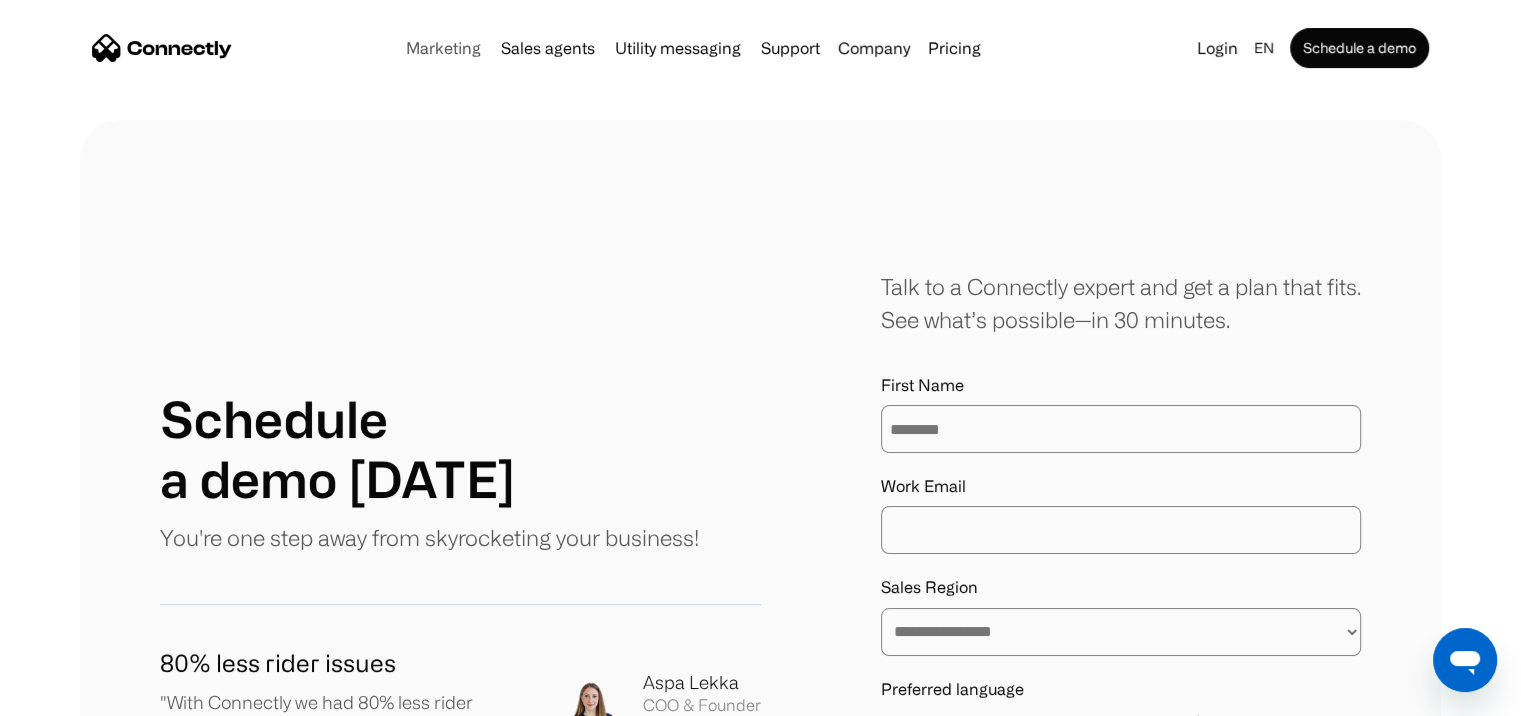 click on "Marketing" at bounding box center (443, 48) 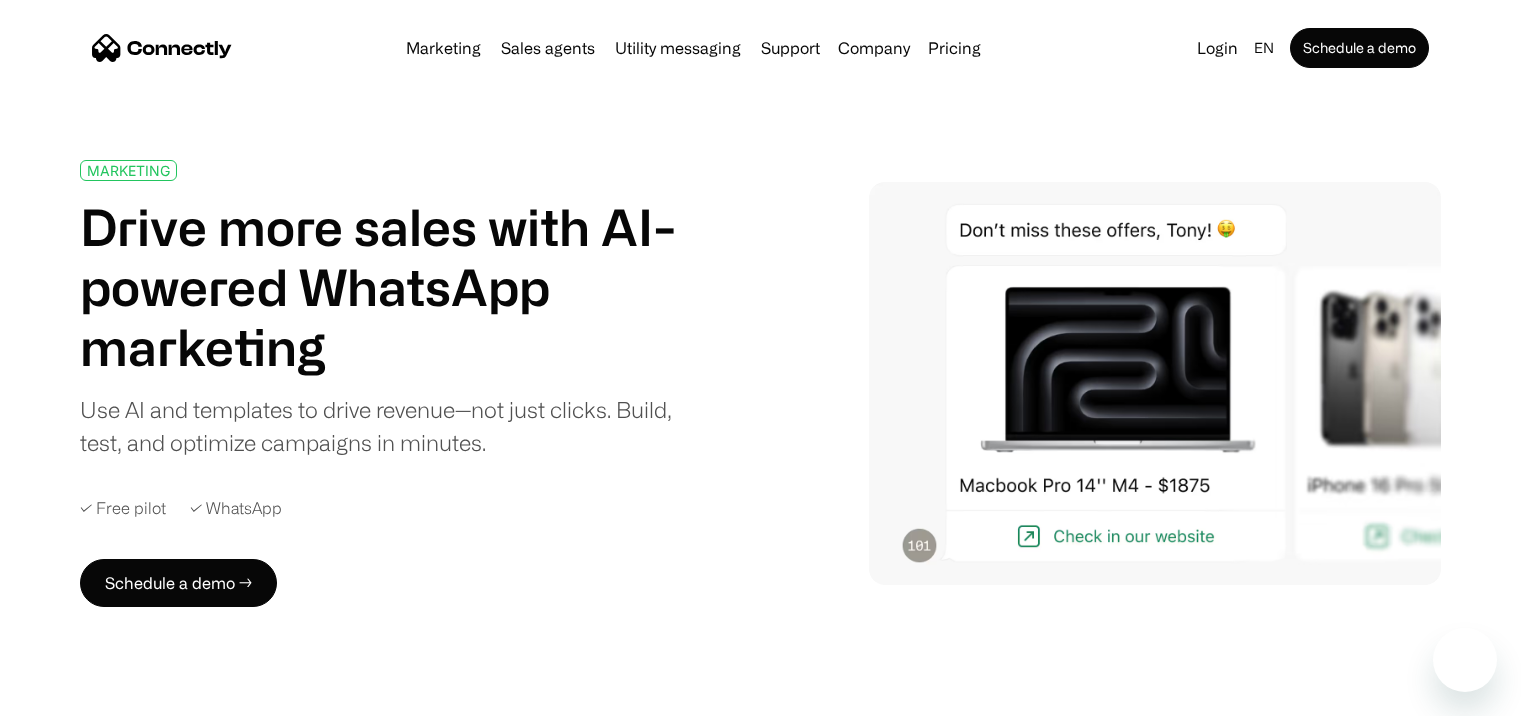 click on "Sales agents" at bounding box center (548, 48) 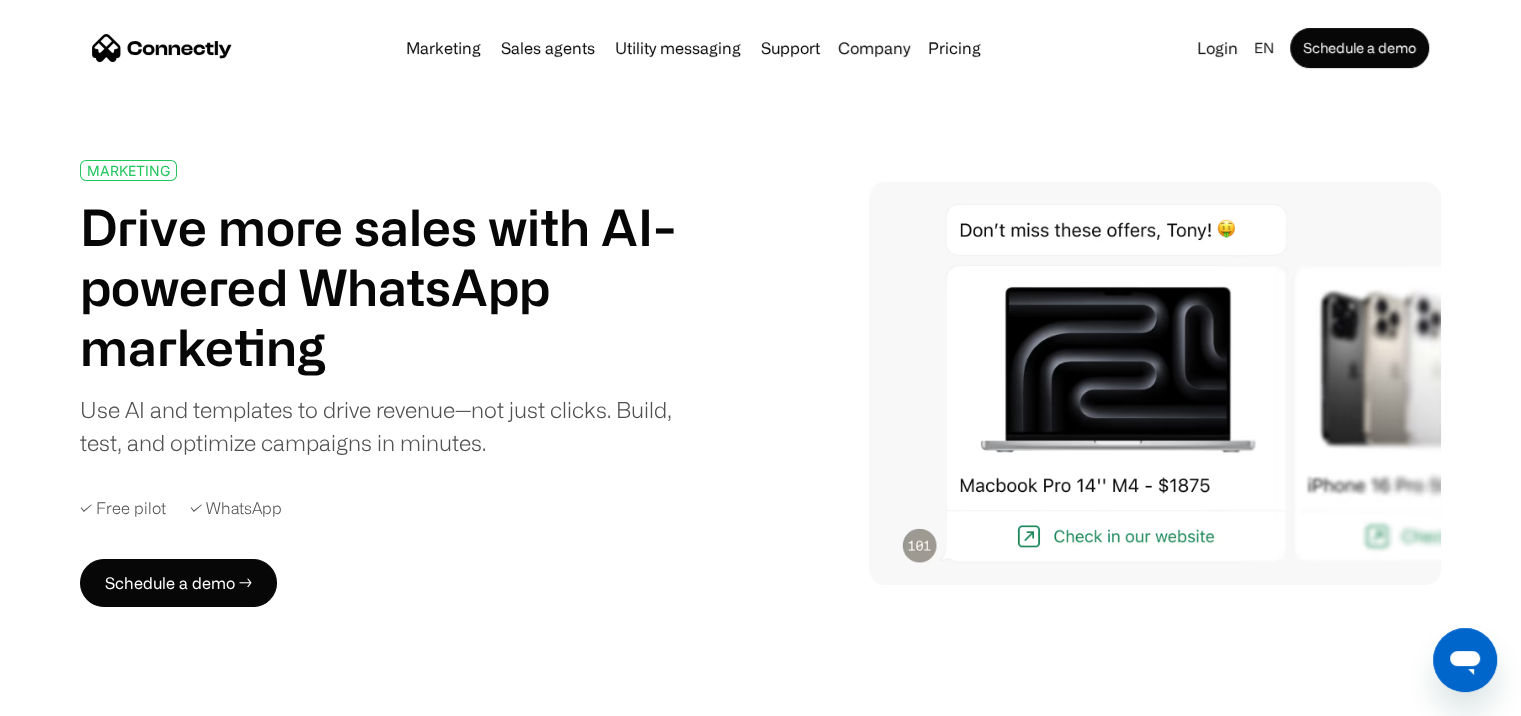 scroll, scrollTop: 0, scrollLeft: 0, axis: both 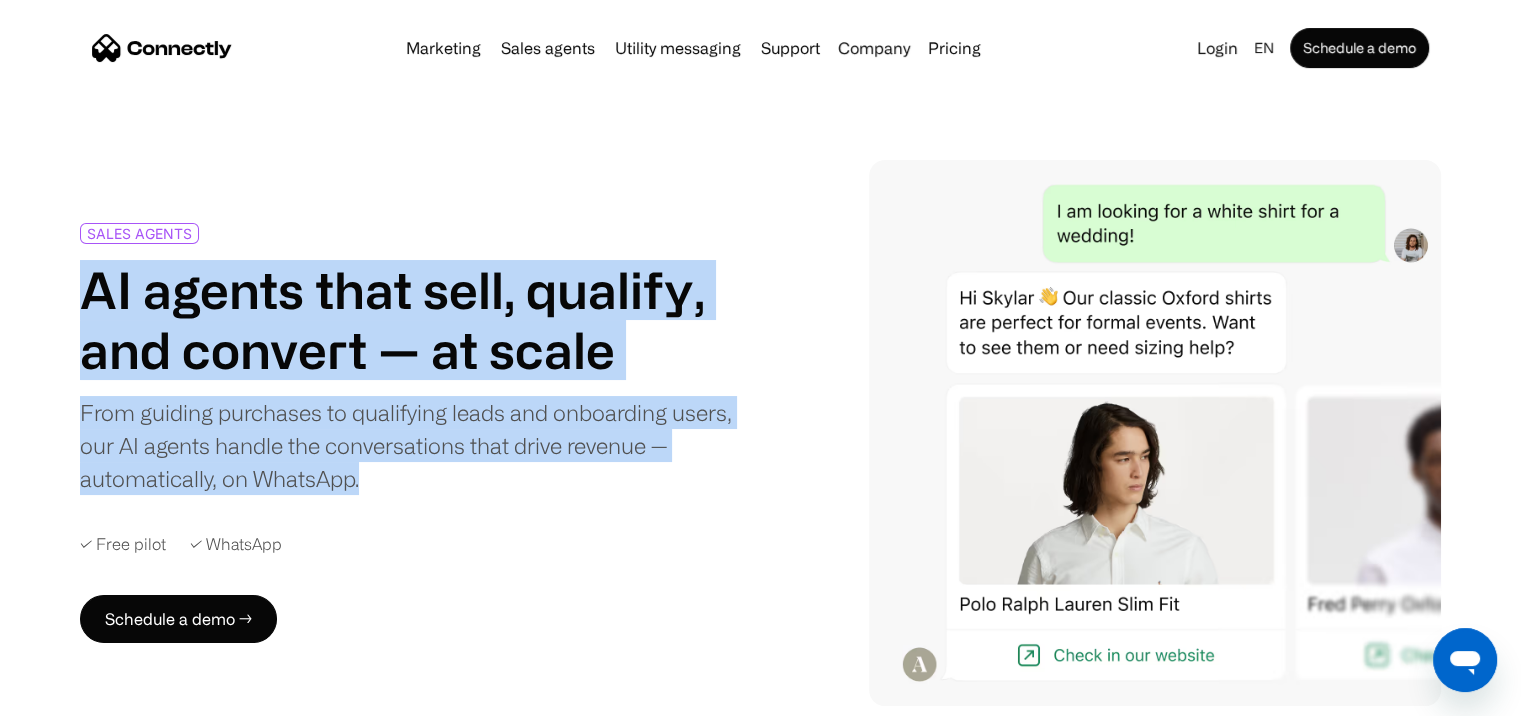 drag, startPoint x: 370, startPoint y: 487, endPoint x: 84, endPoint y: 309, distance: 336.86792 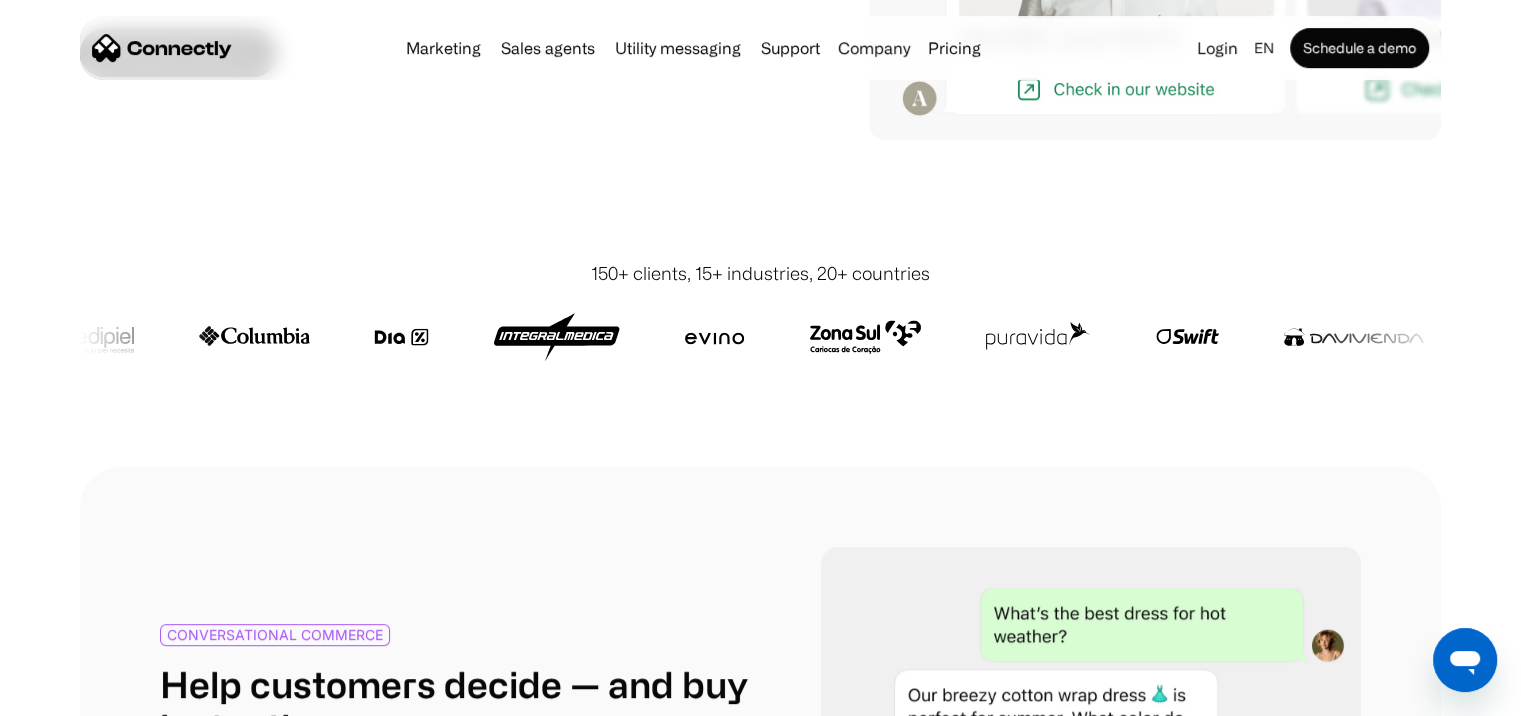 scroll, scrollTop: 568, scrollLeft: 0, axis: vertical 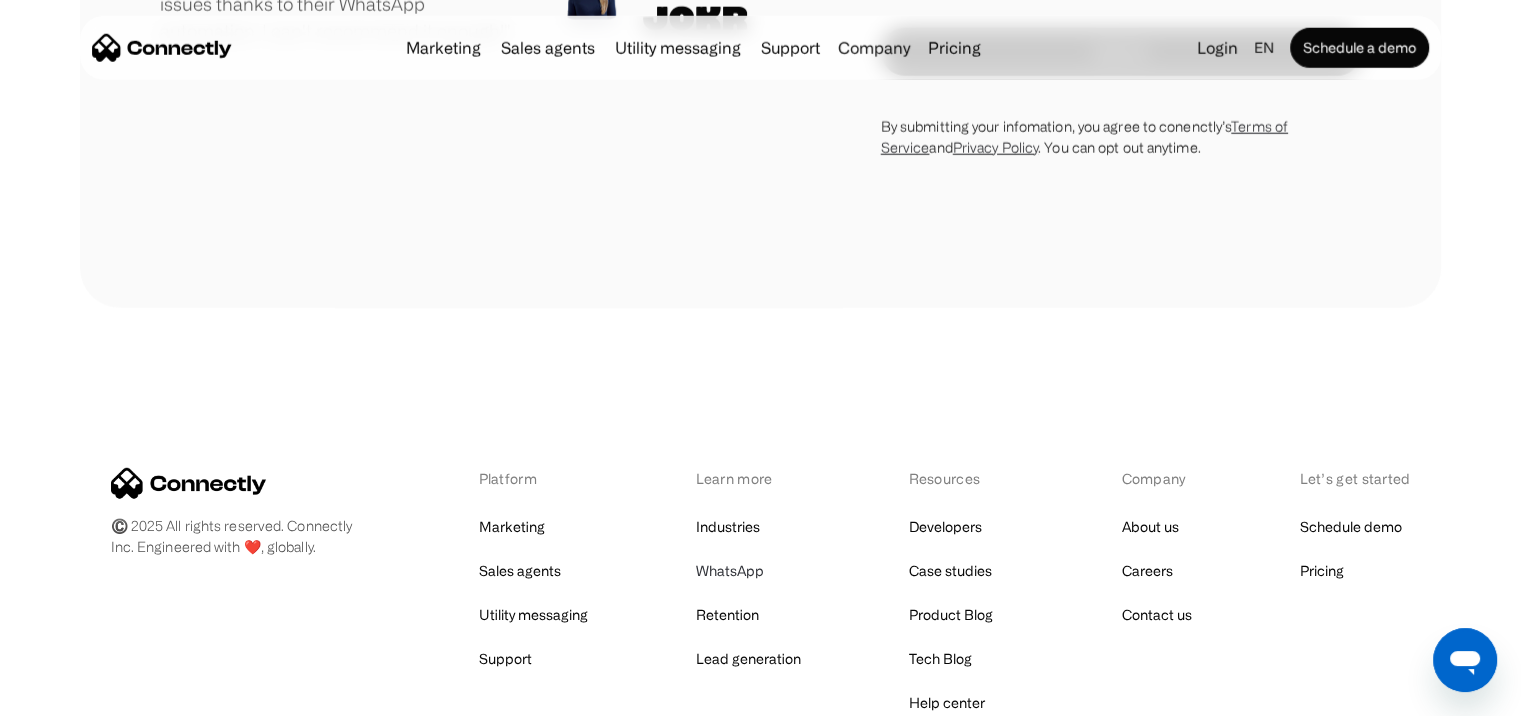 click on "WhatsApp" at bounding box center (729, 571) 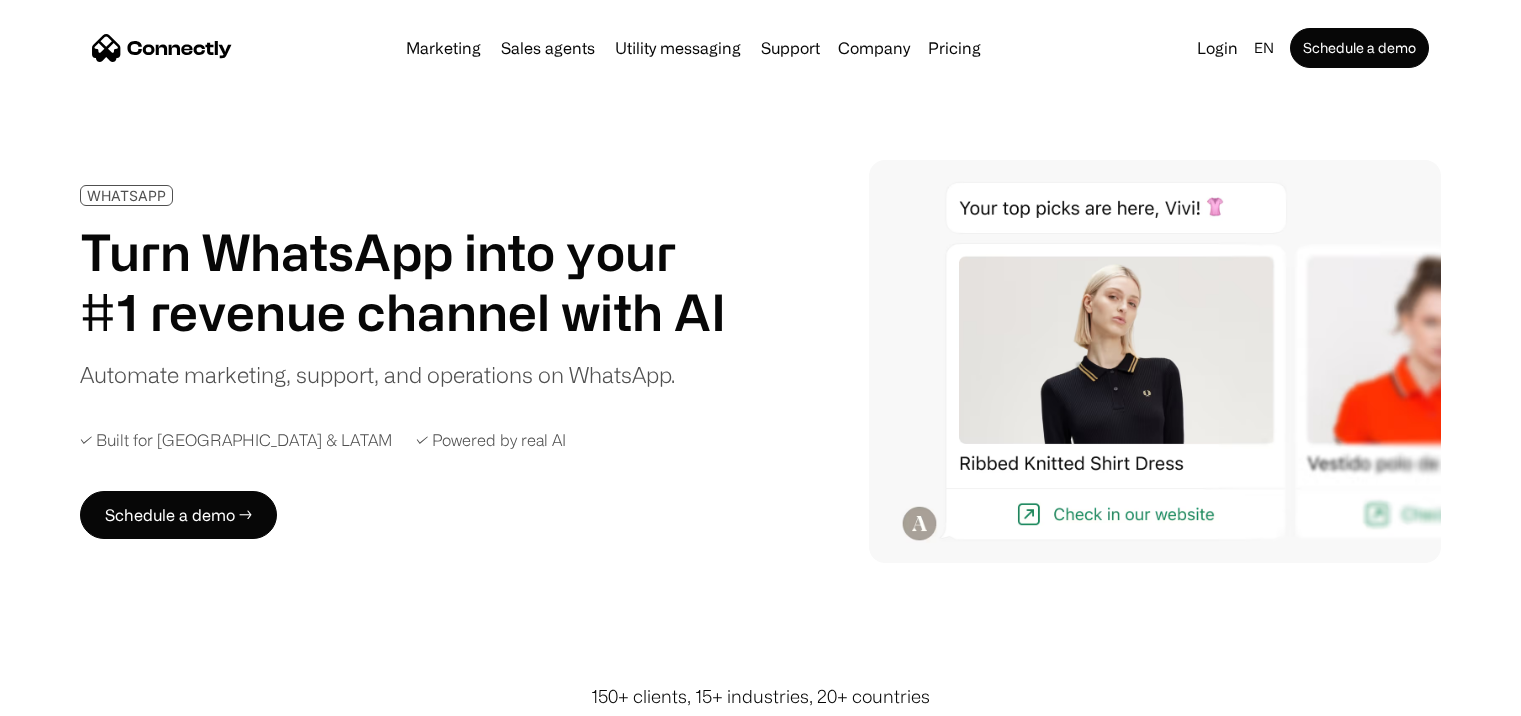 scroll, scrollTop: 0, scrollLeft: 0, axis: both 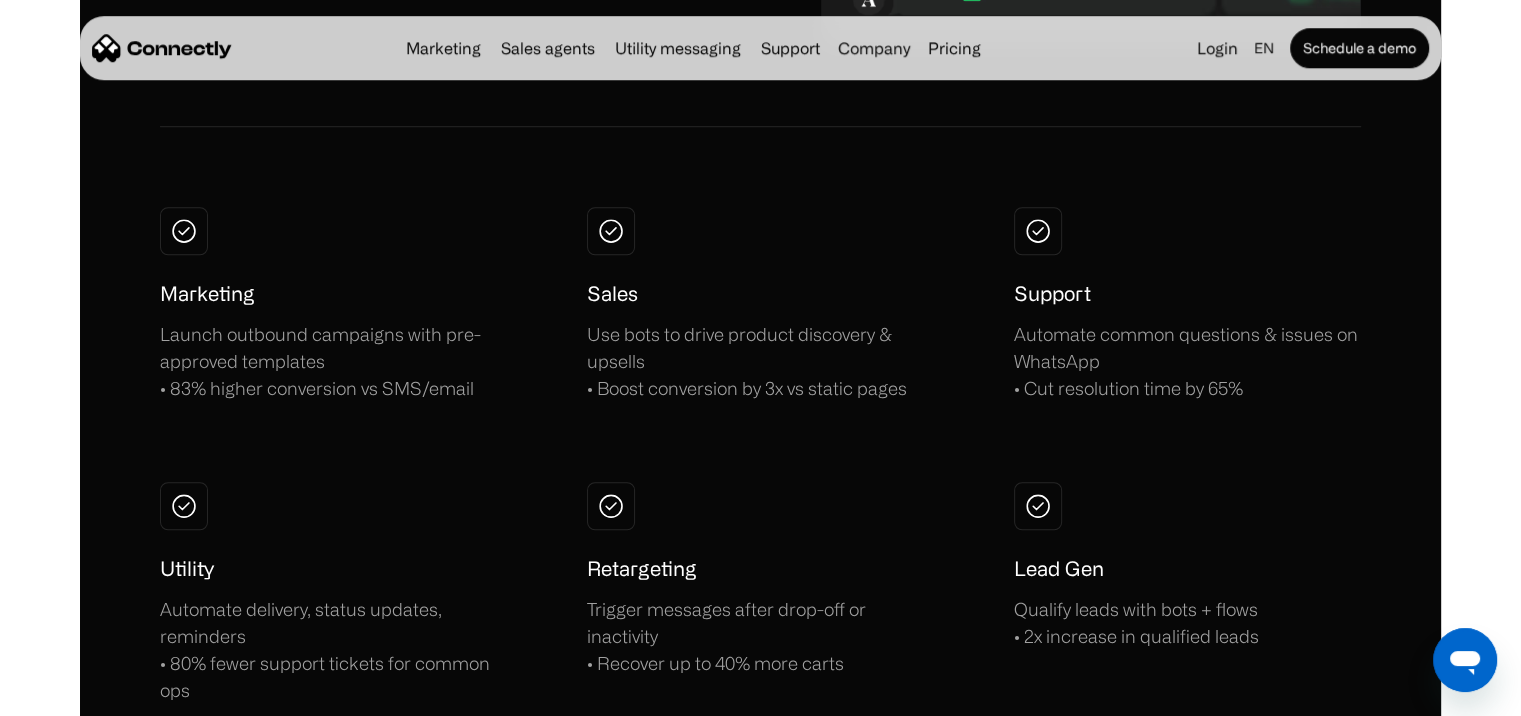 click on "Use bots to drive product discovery & upsells • Boost conversion by 3x vs static pages" at bounding box center (760, 361) 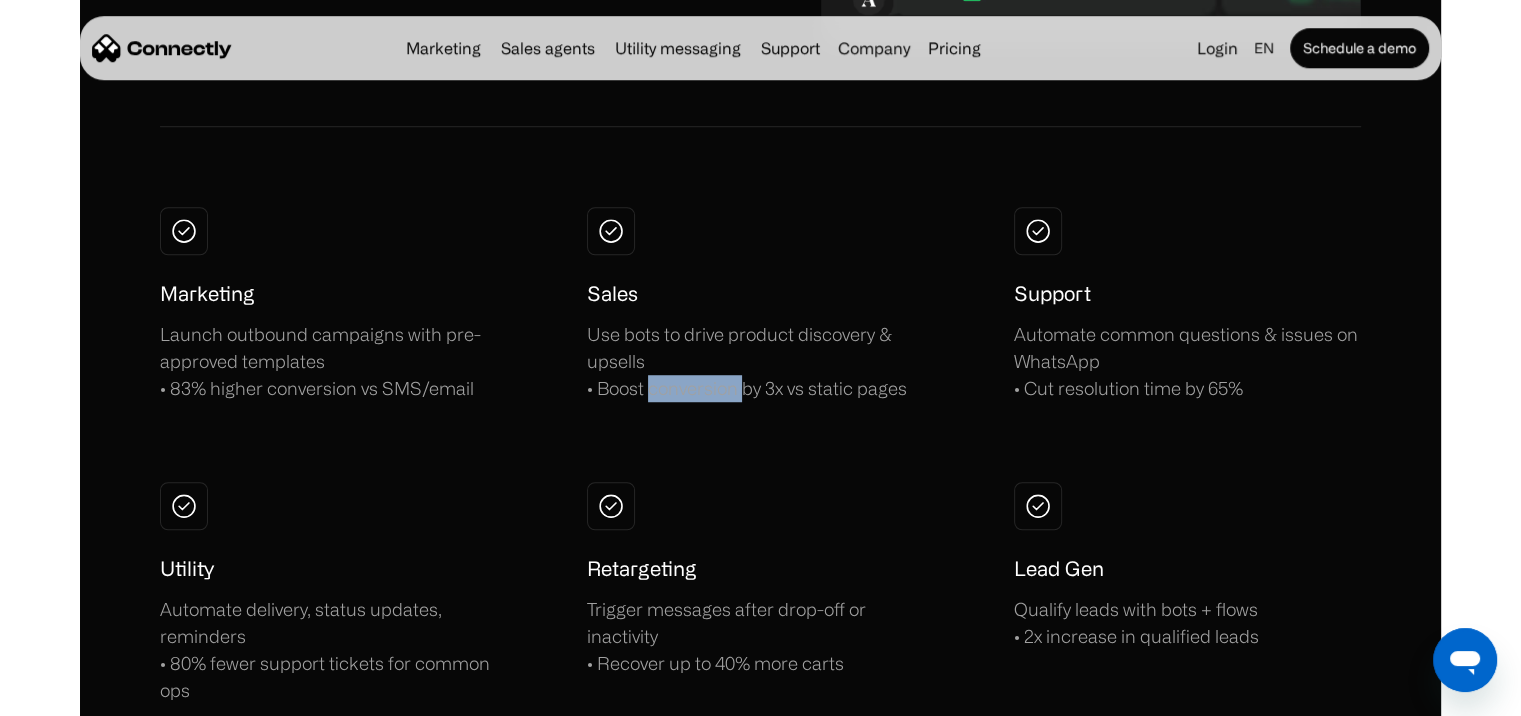 click on "Use bots to drive product discovery & upsells • Boost conversion by 3x vs static pages" at bounding box center [760, 361] 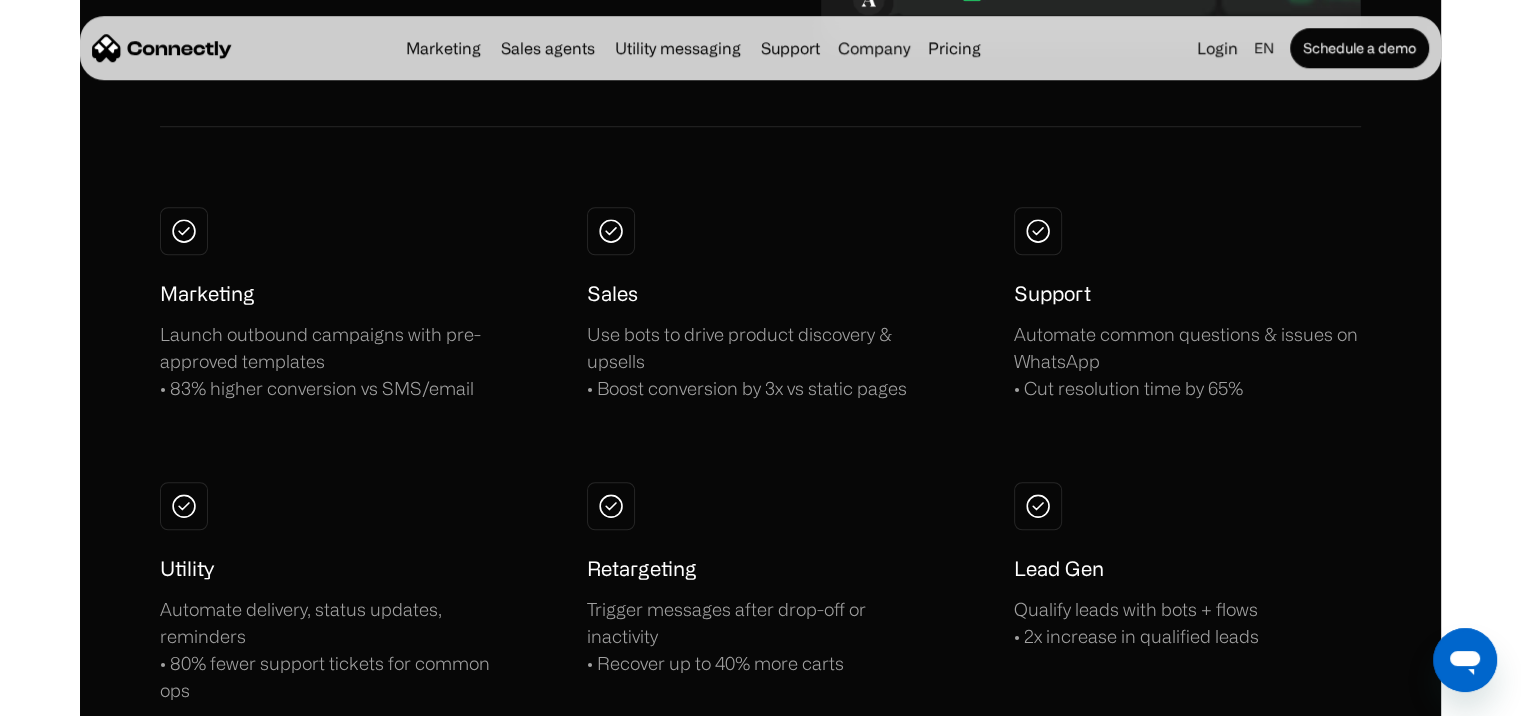 click on "Use bots to drive product discovery & upsells • Boost conversion by 3x vs static pages" at bounding box center (760, 361) 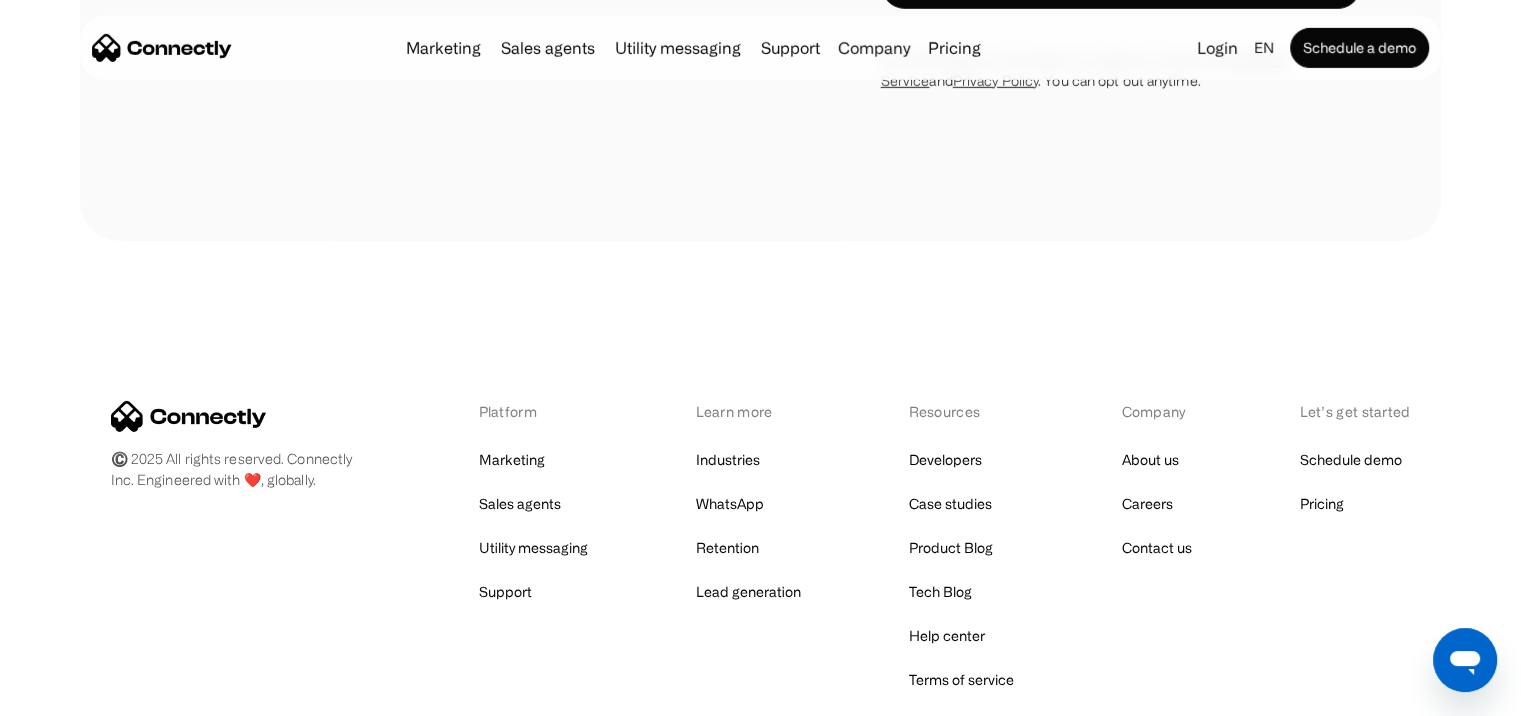 scroll, scrollTop: 6542, scrollLeft: 0, axis: vertical 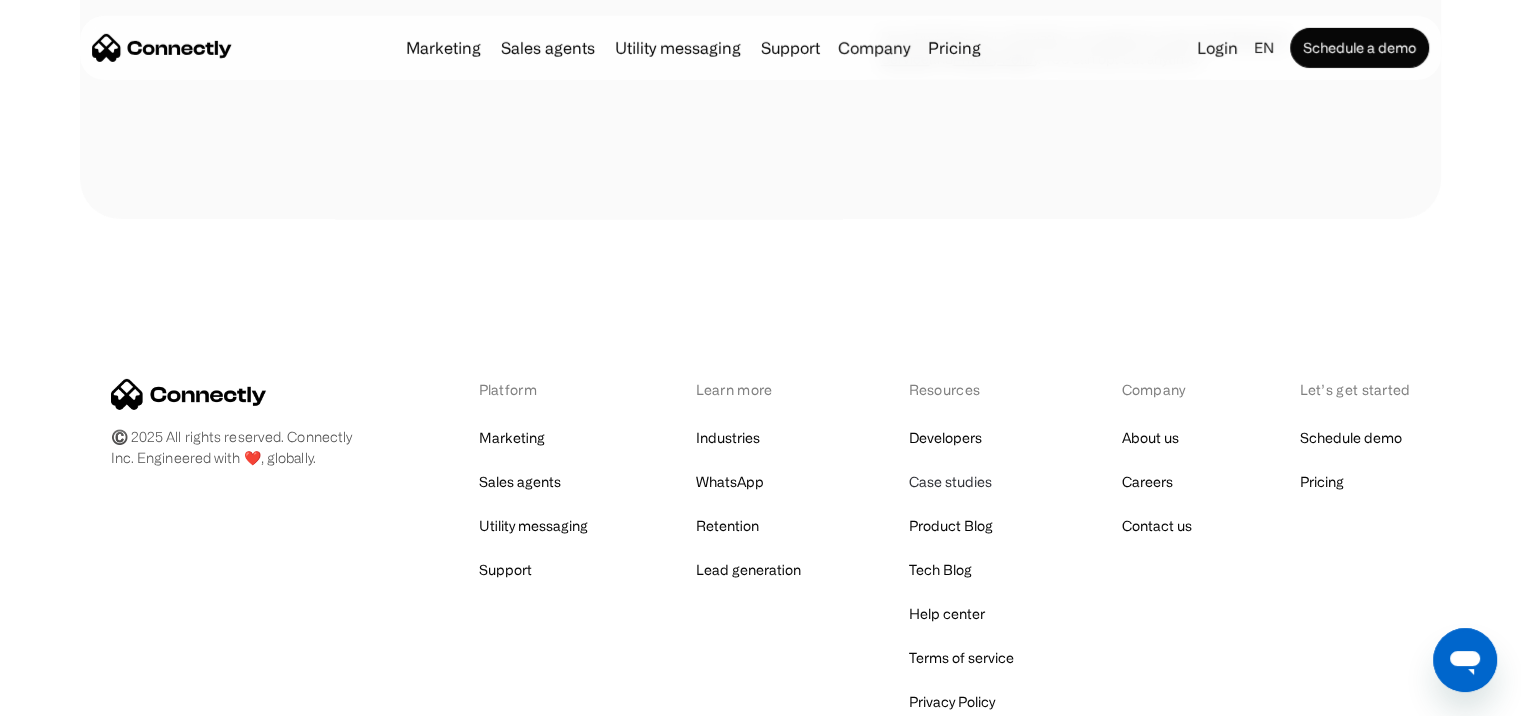 click on "Case studies" at bounding box center [949, 482] 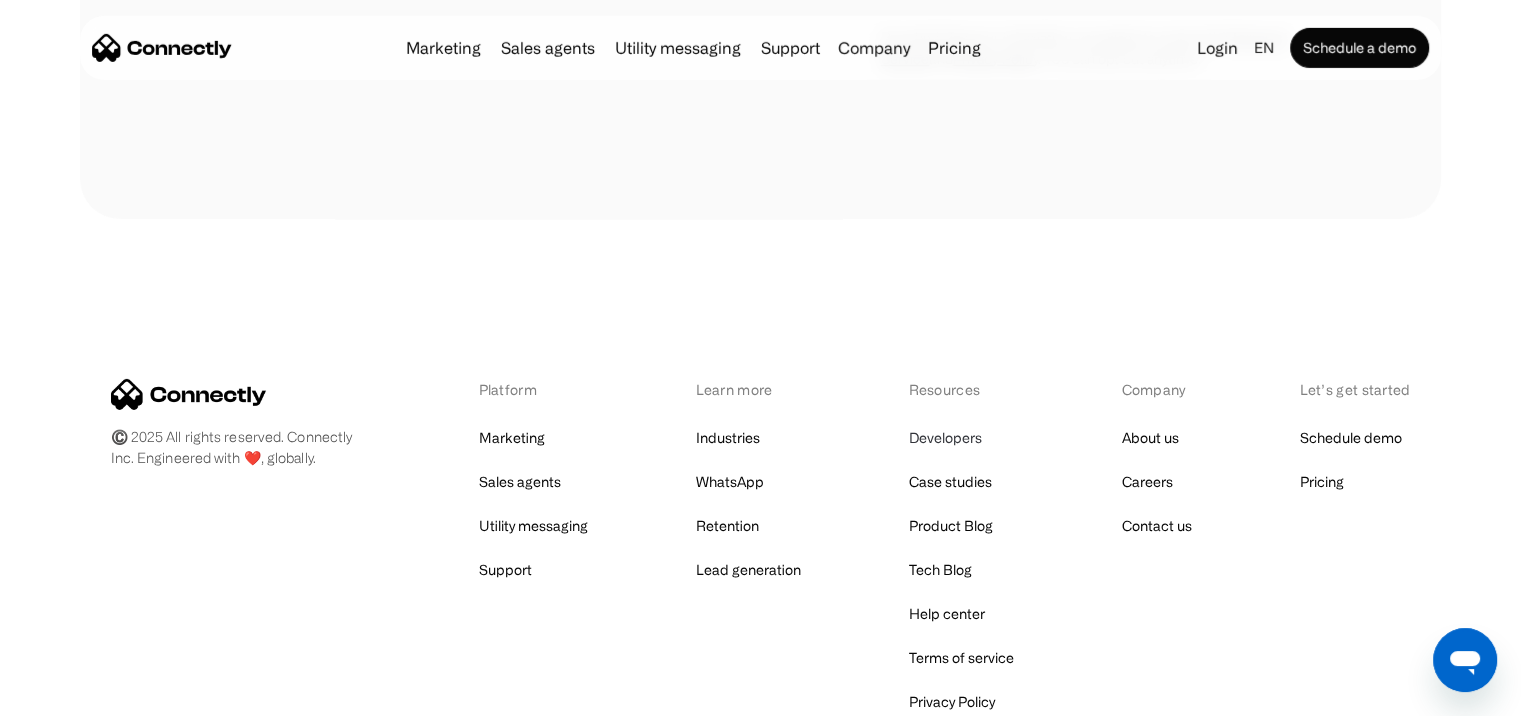 click on "Developers" at bounding box center [944, 438] 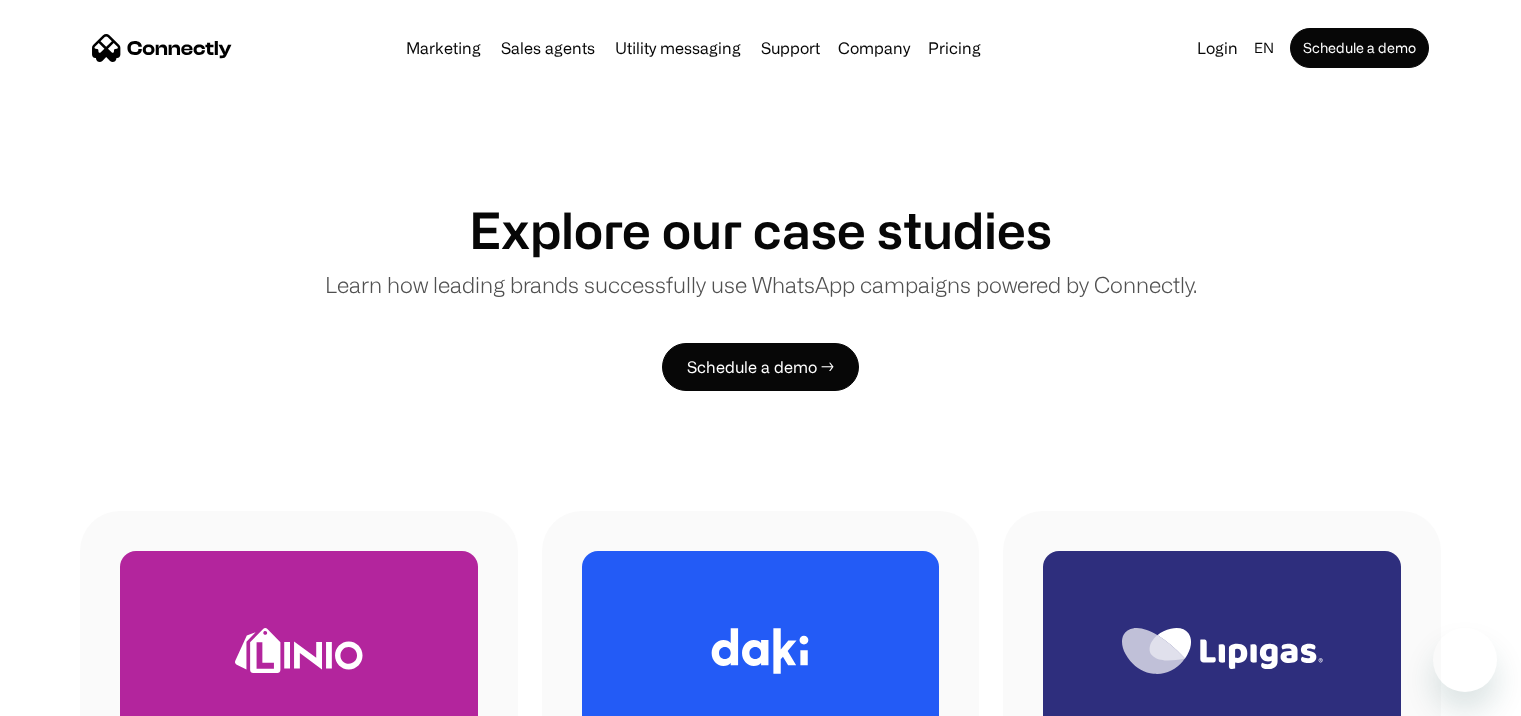 scroll, scrollTop: 0, scrollLeft: 0, axis: both 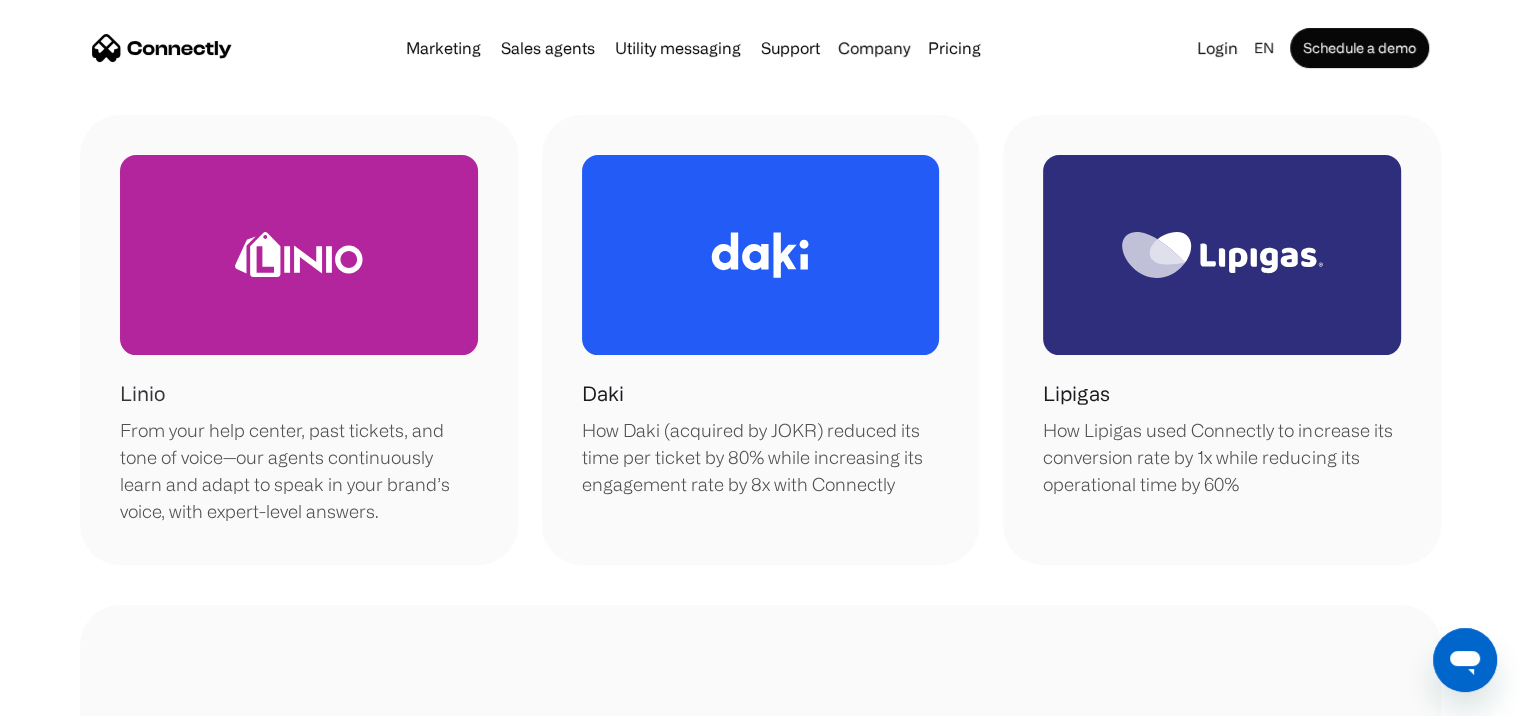 click at bounding box center [299, 255] 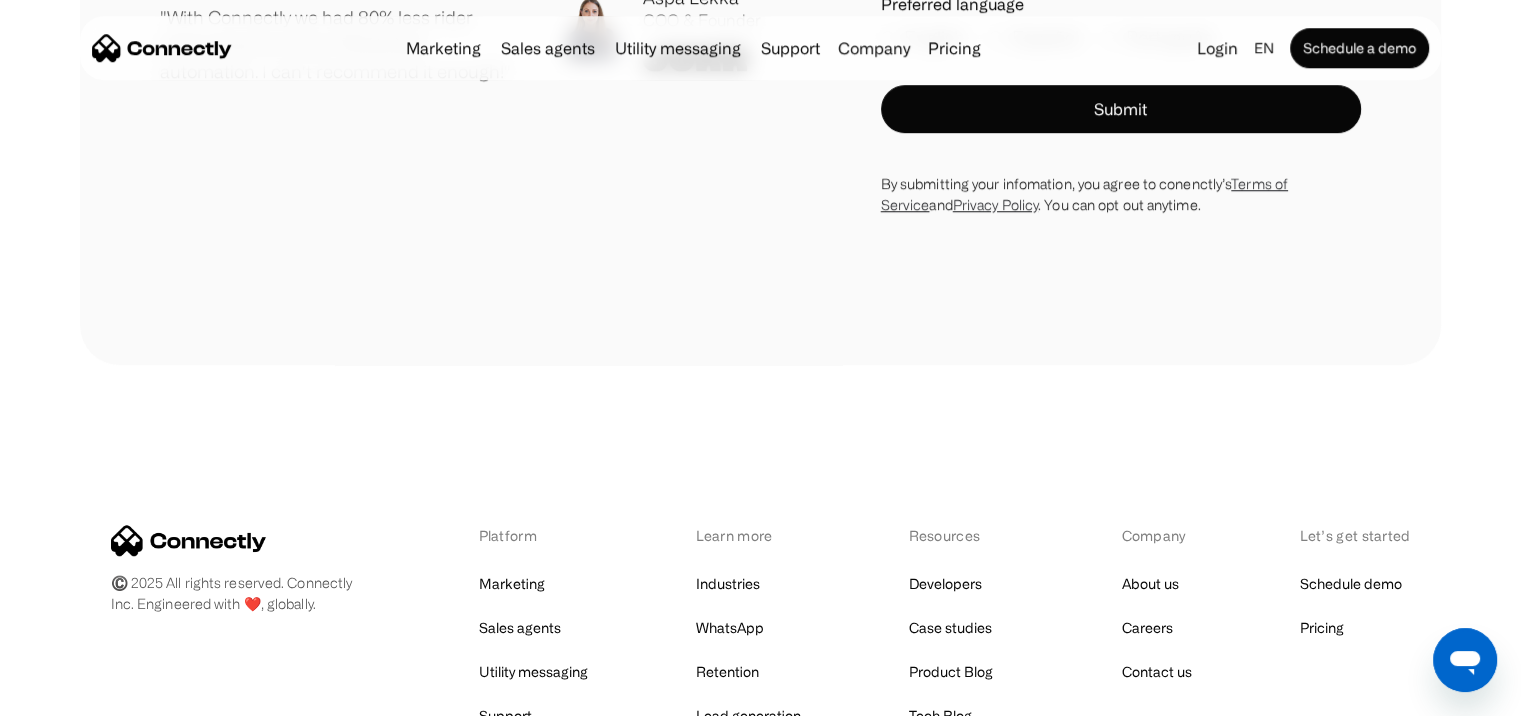 scroll, scrollTop: 1872, scrollLeft: 0, axis: vertical 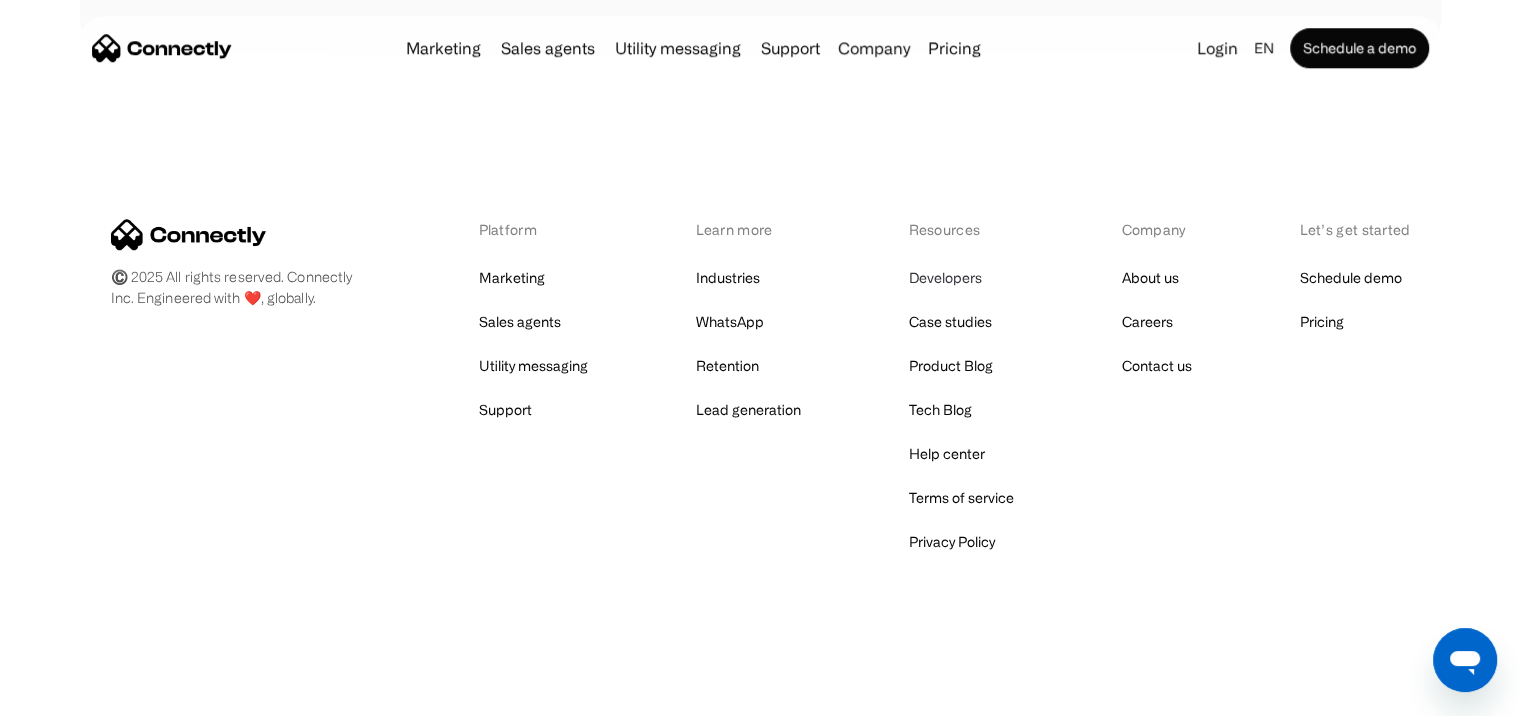 click on "Developers" at bounding box center (944, 278) 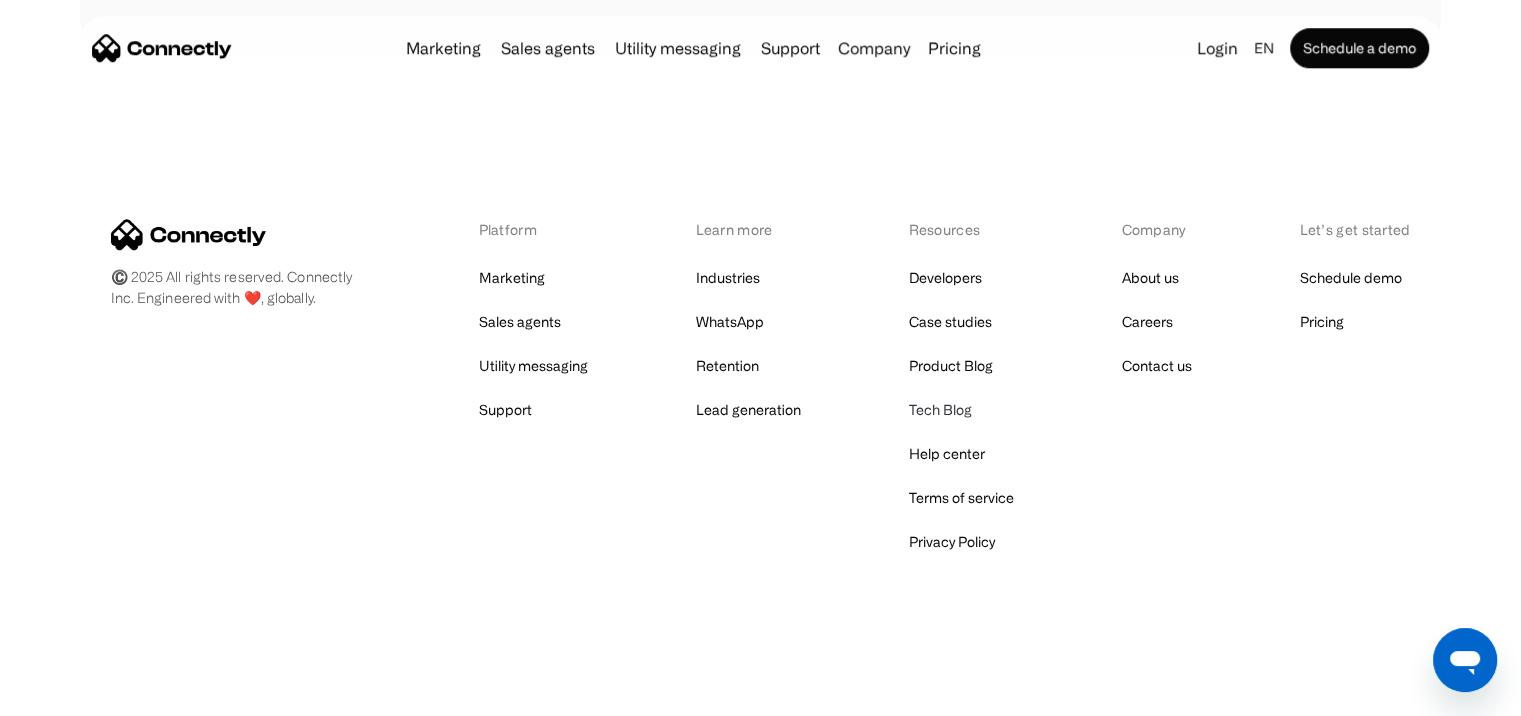 click on "Tech Blog" at bounding box center (939, 410) 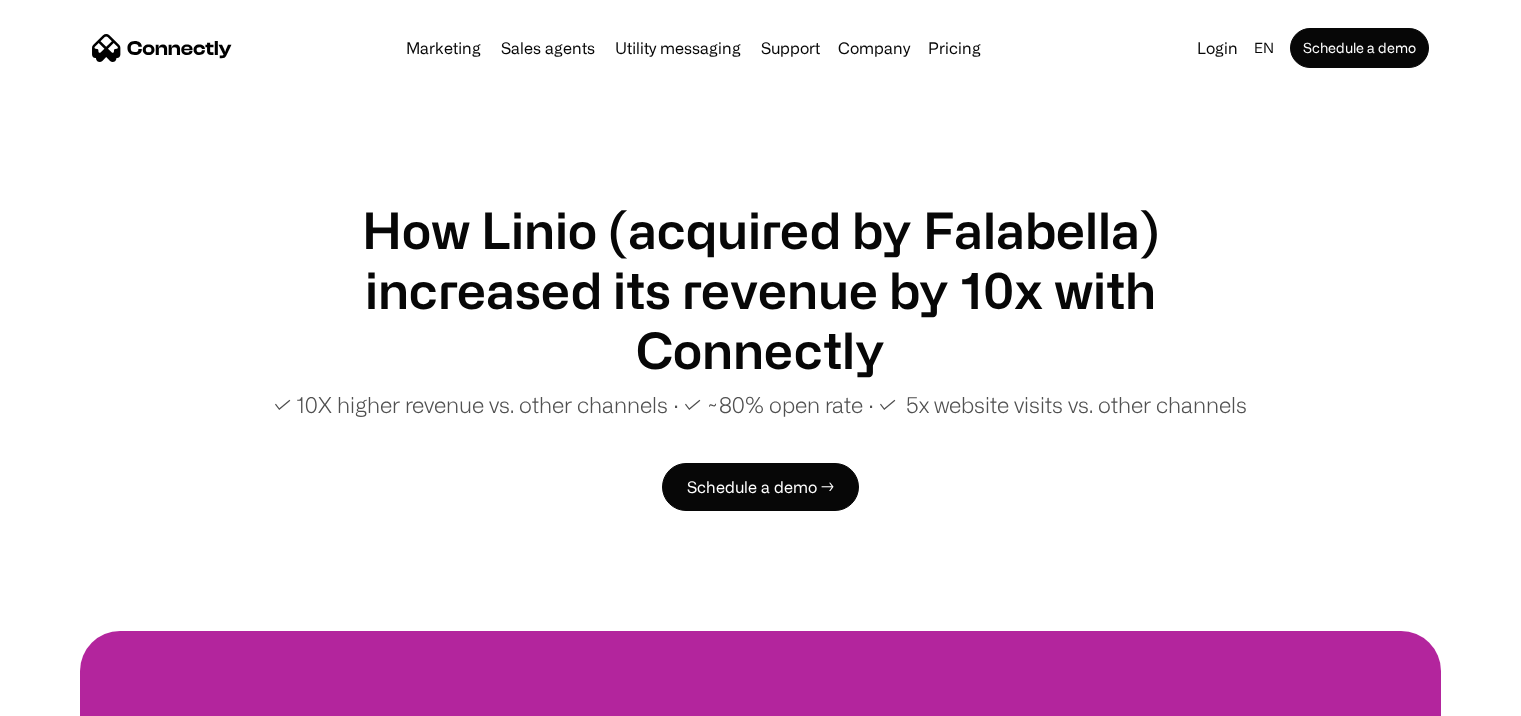 scroll, scrollTop: 0, scrollLeft: 0, axis: both 